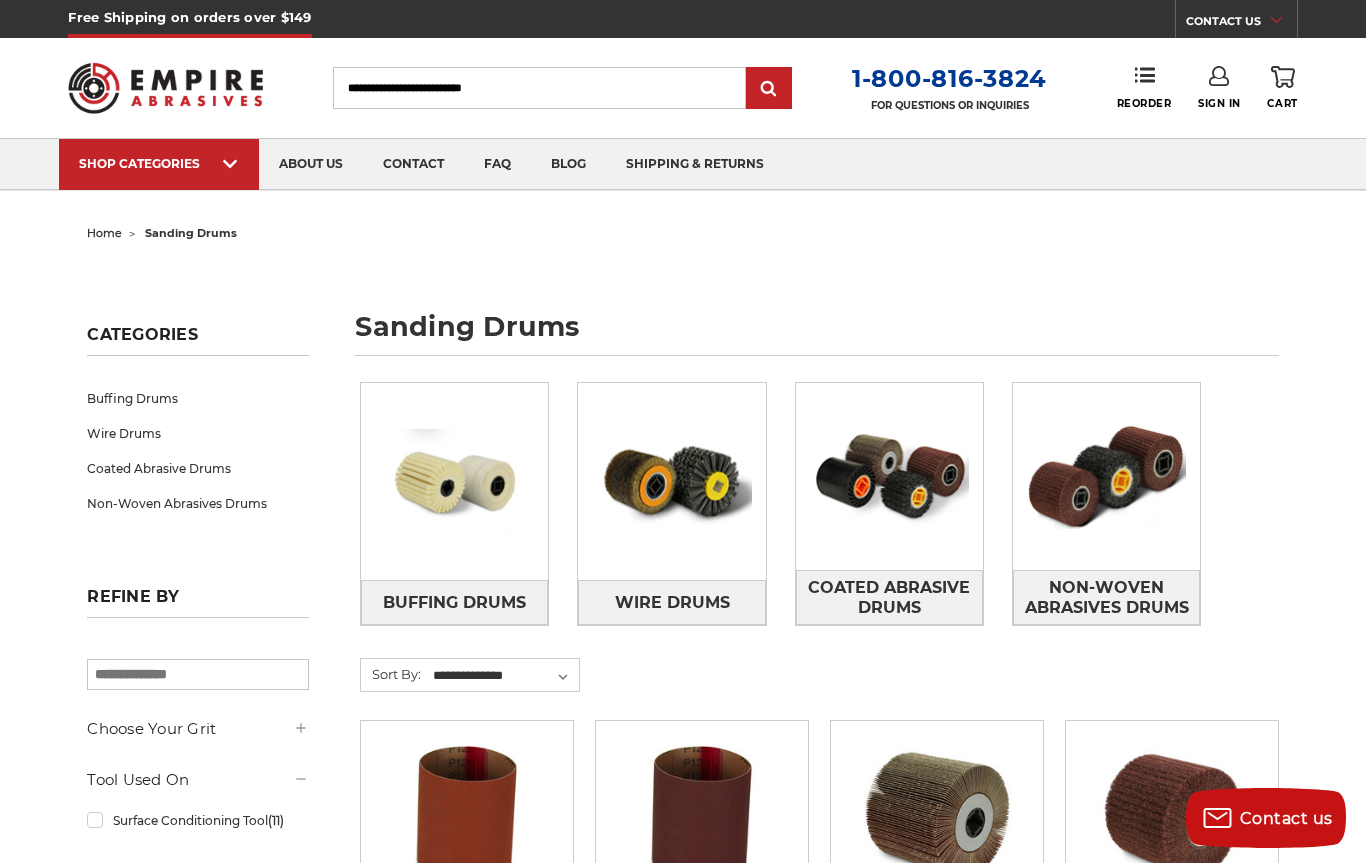 scroll, scrollTop: 0, scrollLeft: 0, axis: both 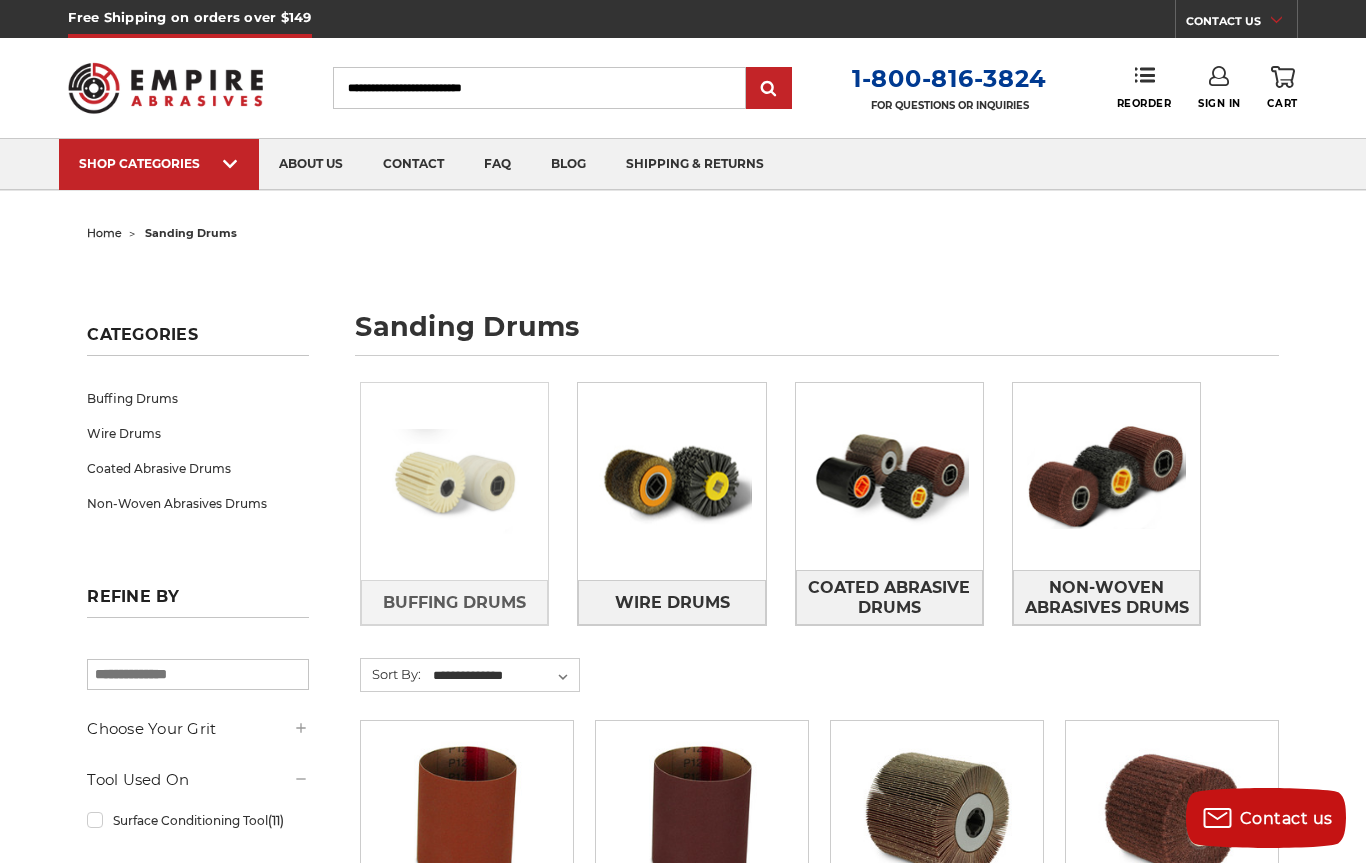 click at bounding box center (454, 481) 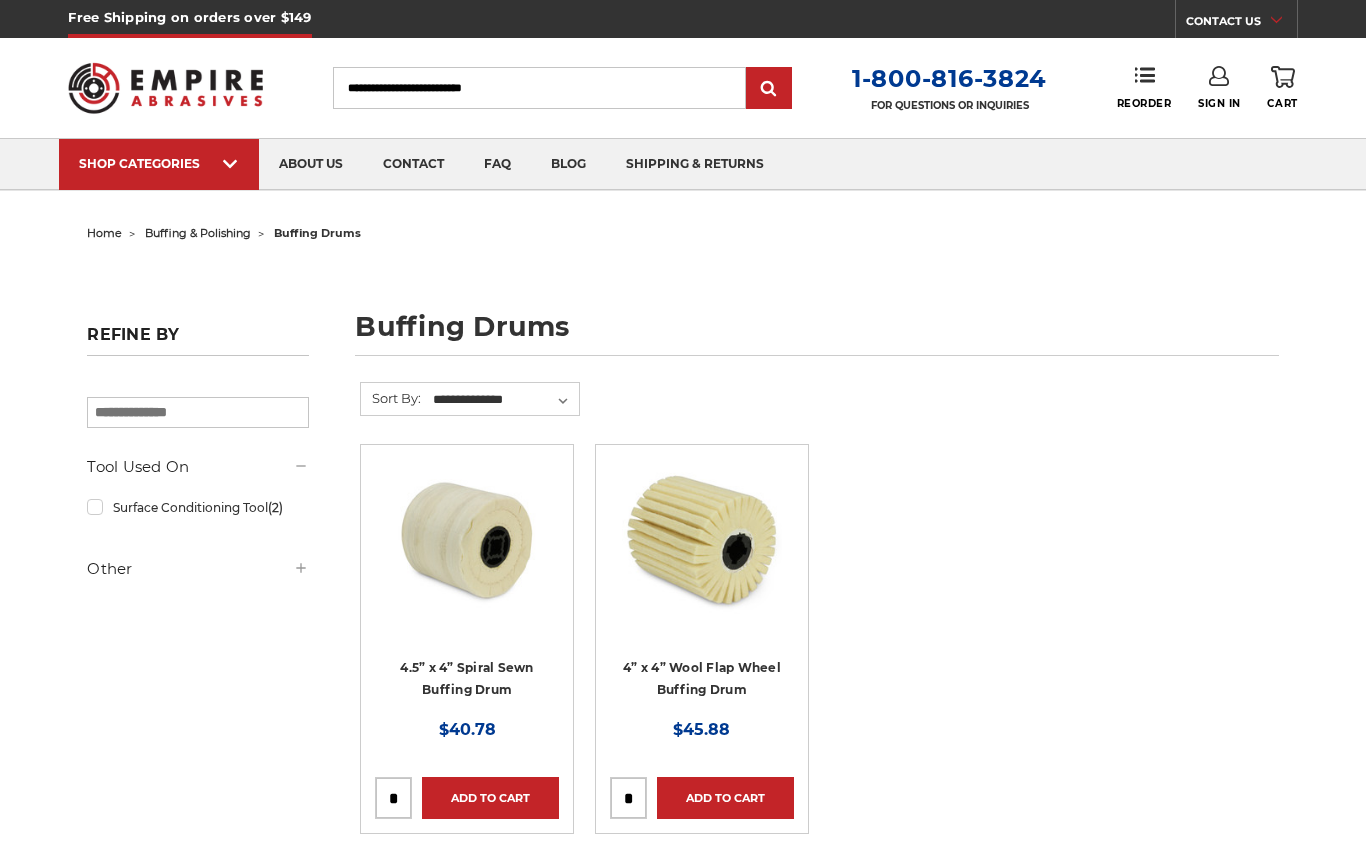 scroll, scrollTop: 0, scrollLeft: 0, axis: both 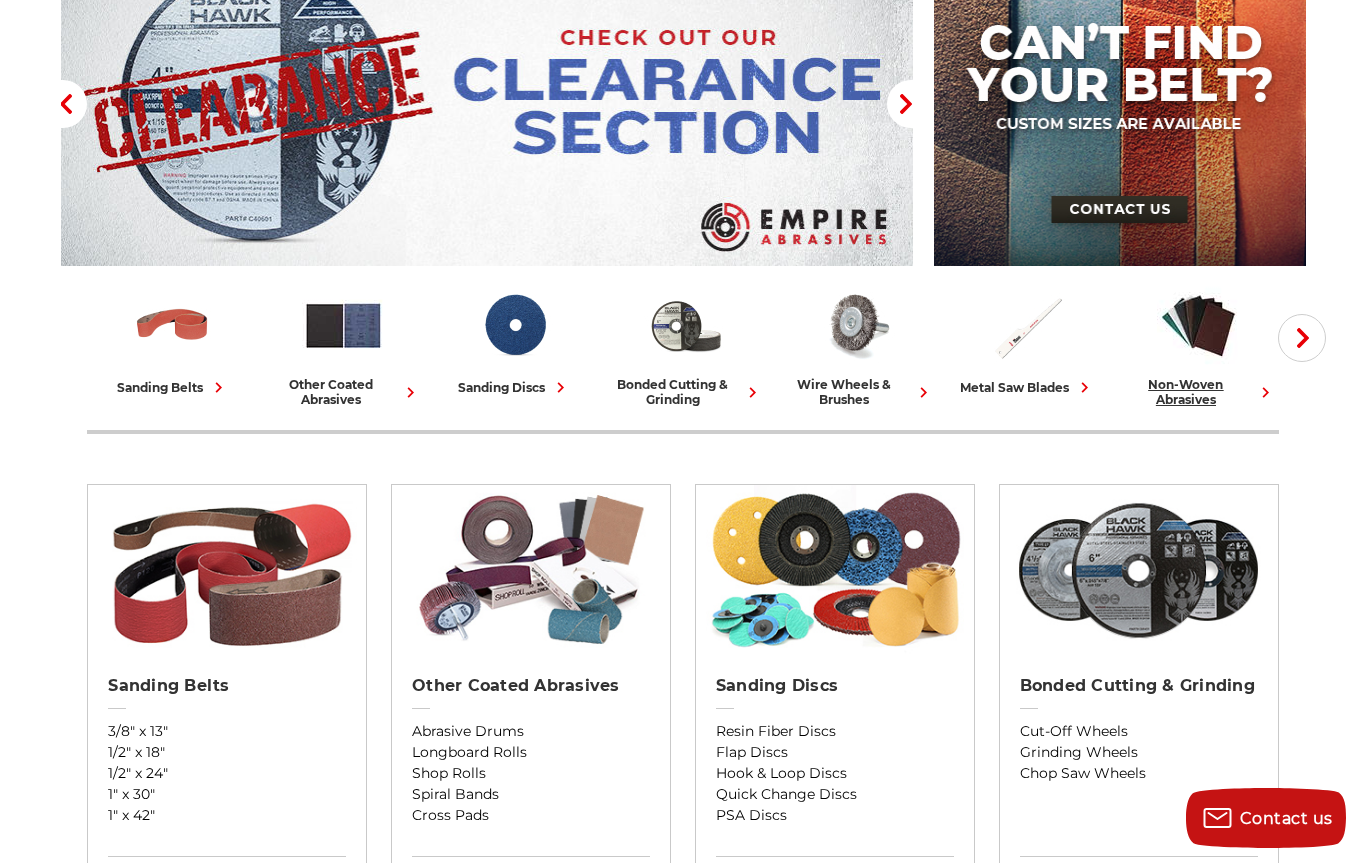 click at bounding box center [1265, 392] 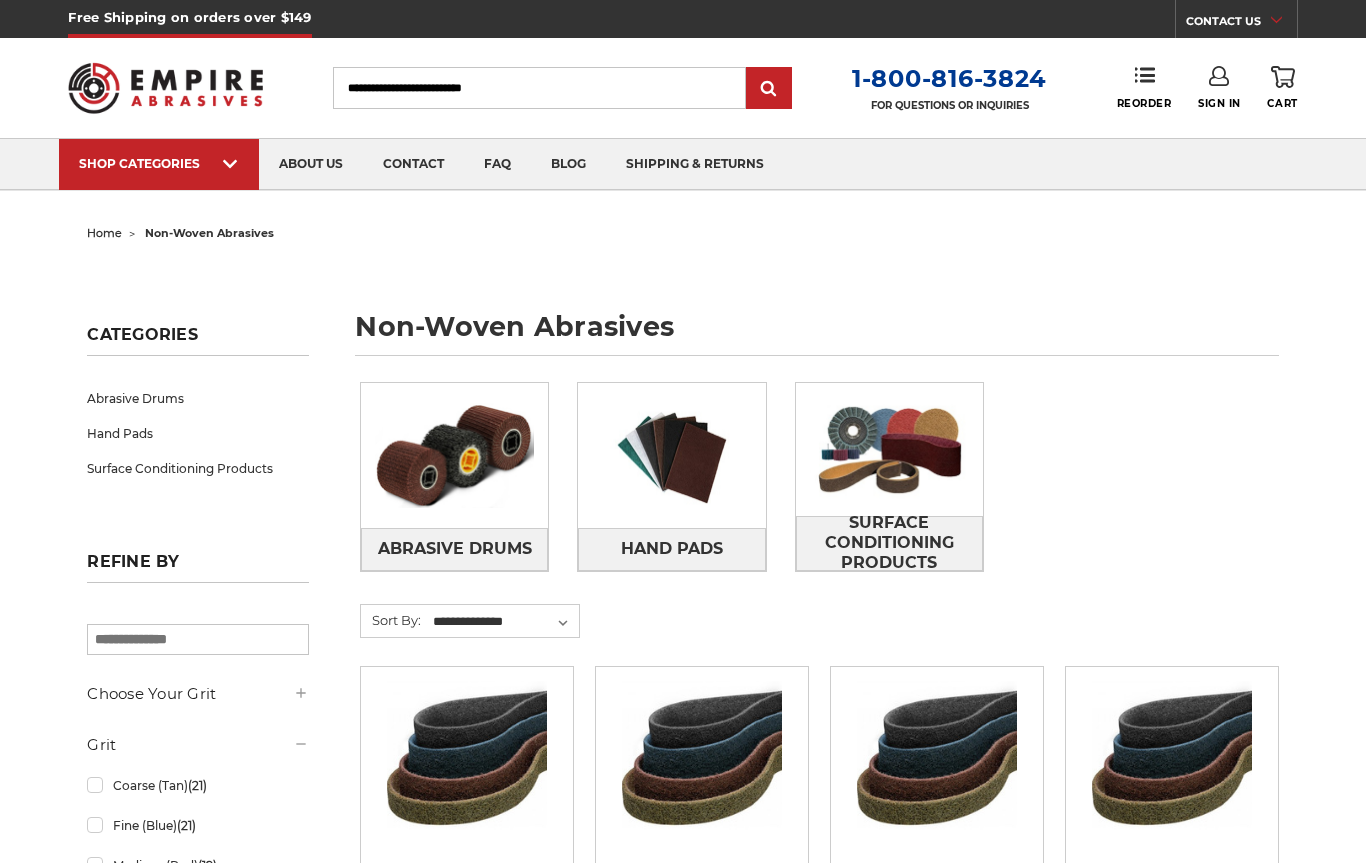 scroll, scrollTop: 0, scrollLeft: 0, axis: both 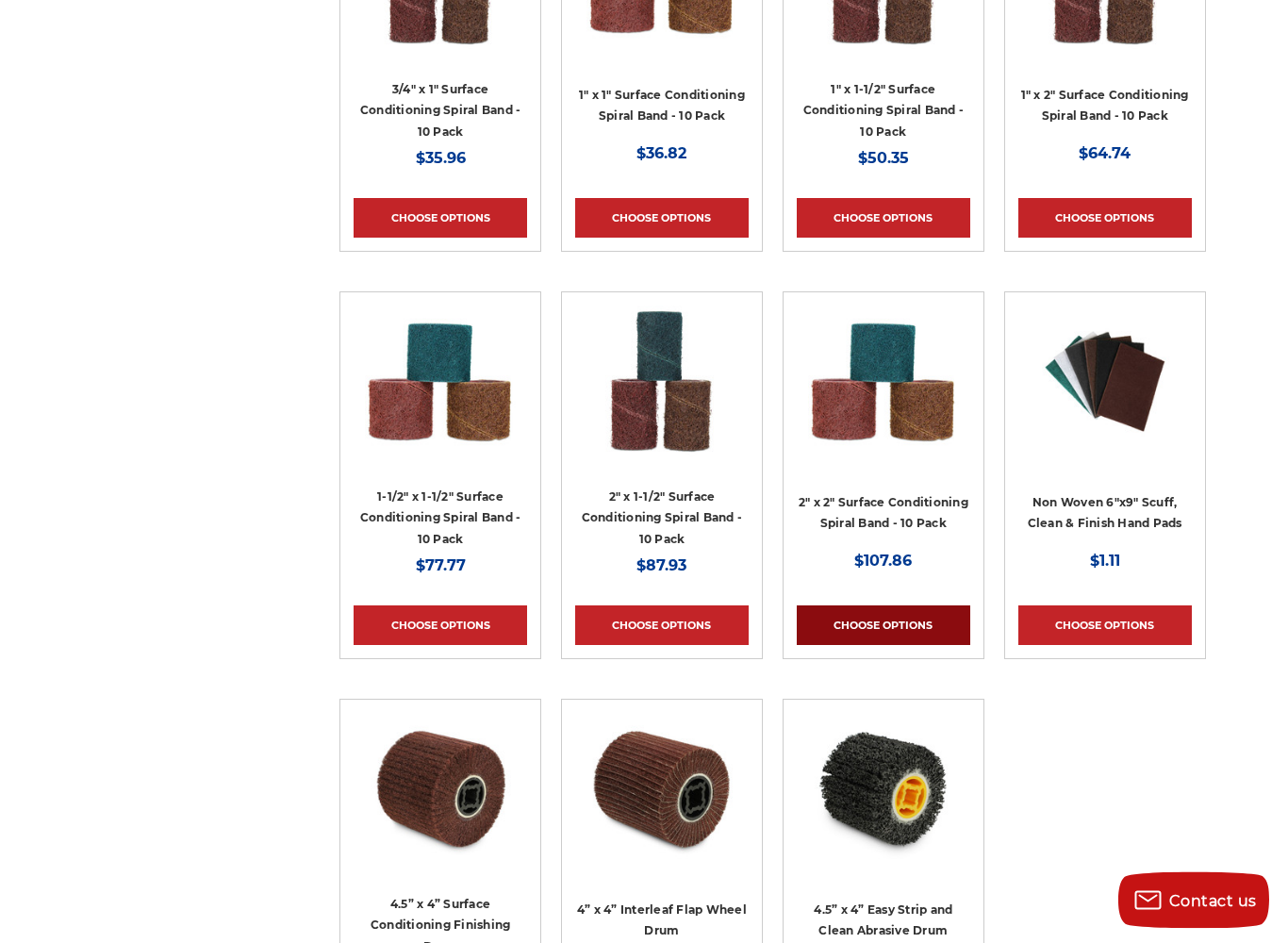 click on "Choose Options" at bounding box center [883, 626] 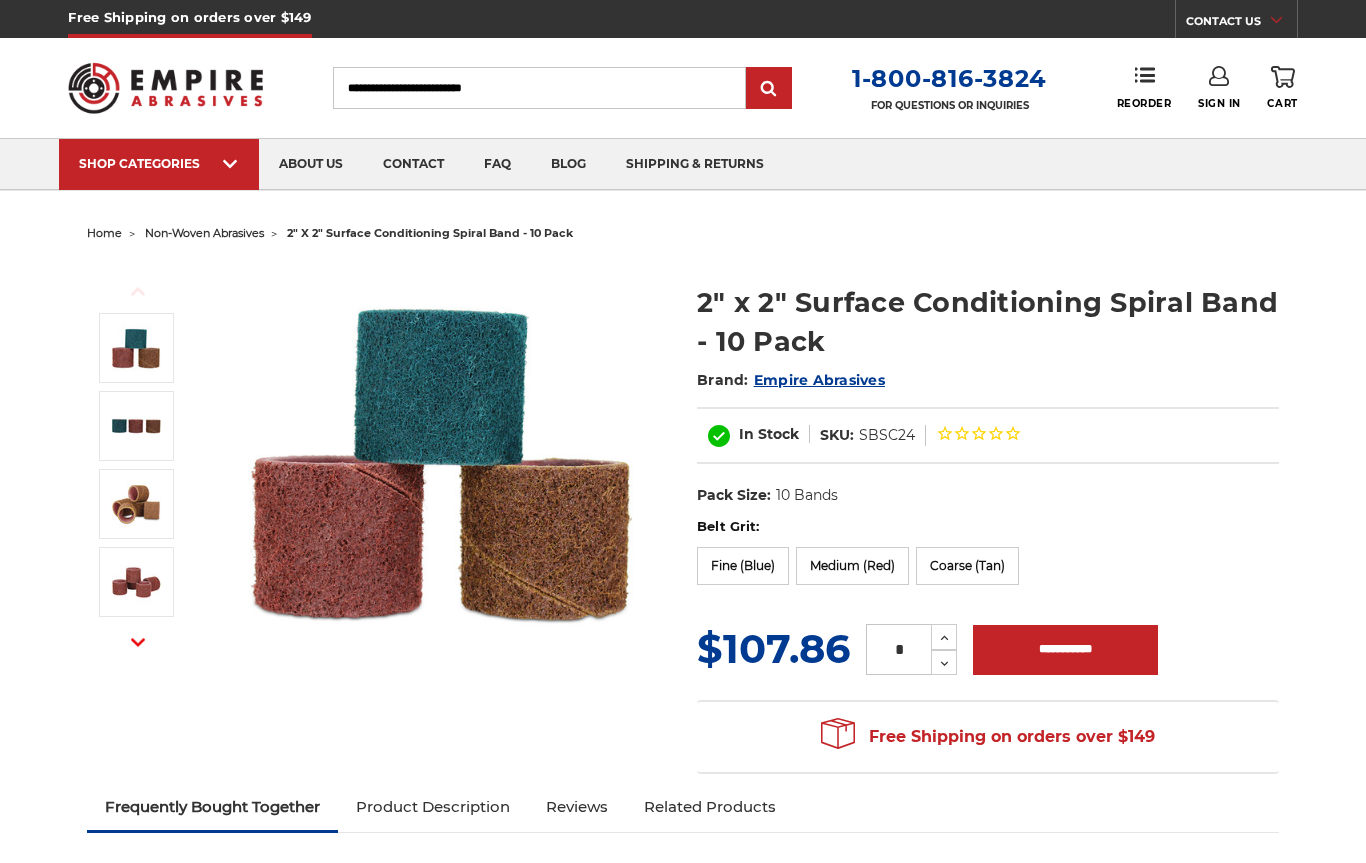 scroll, scrollTop: 0, scrollLeft: 0, axis: both 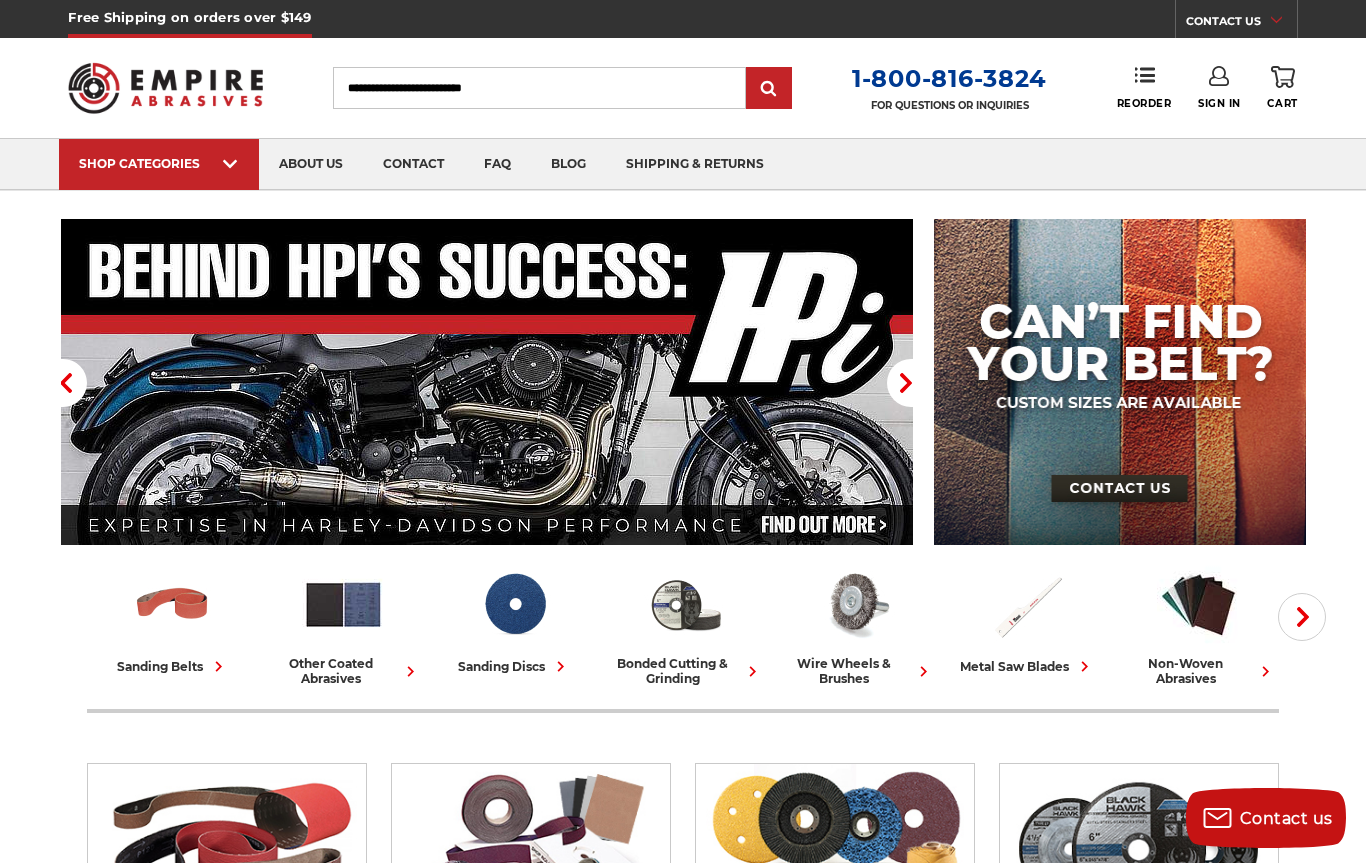 click on "Search" at bounding box center (539, 88) 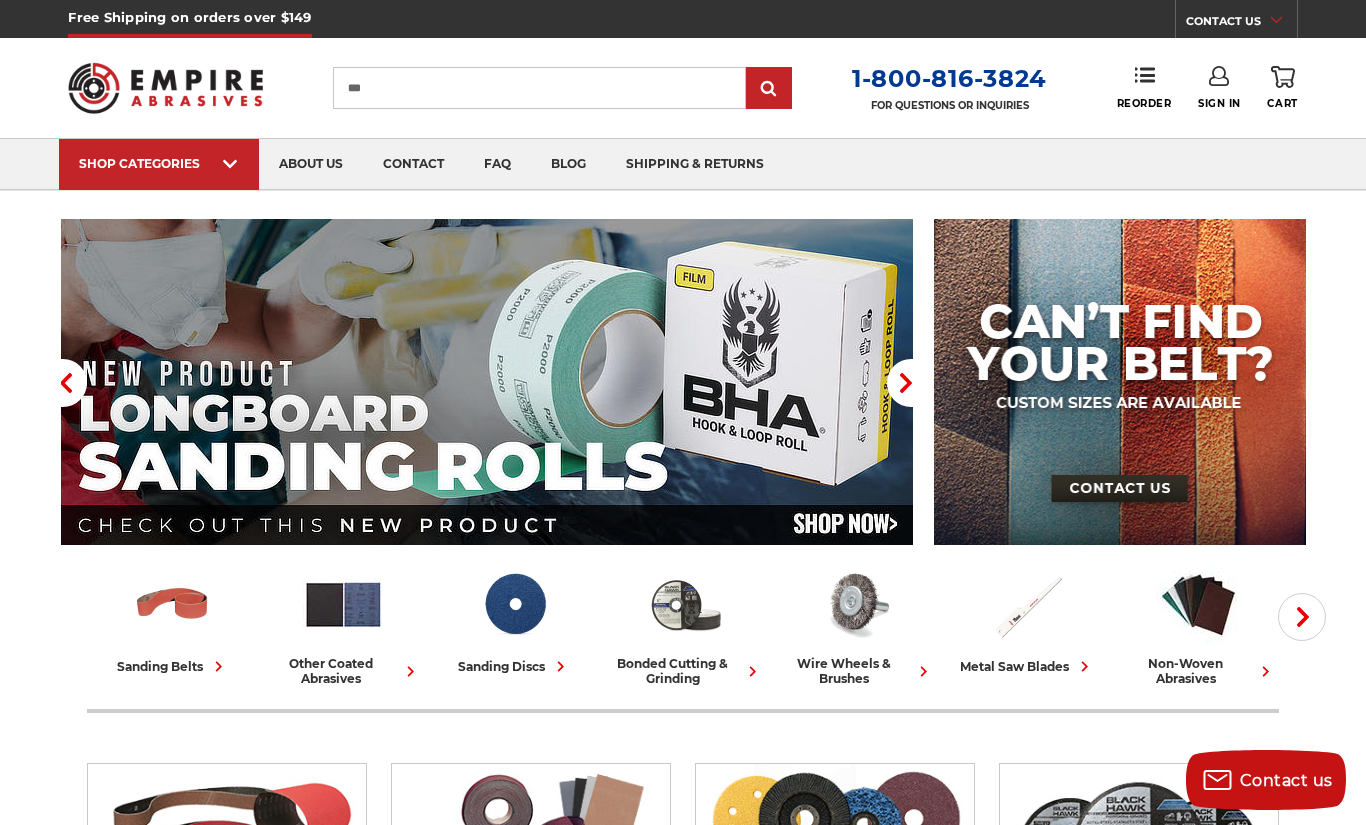 scroll, scrollTop: 0, scrollLeft: 0, axis: both 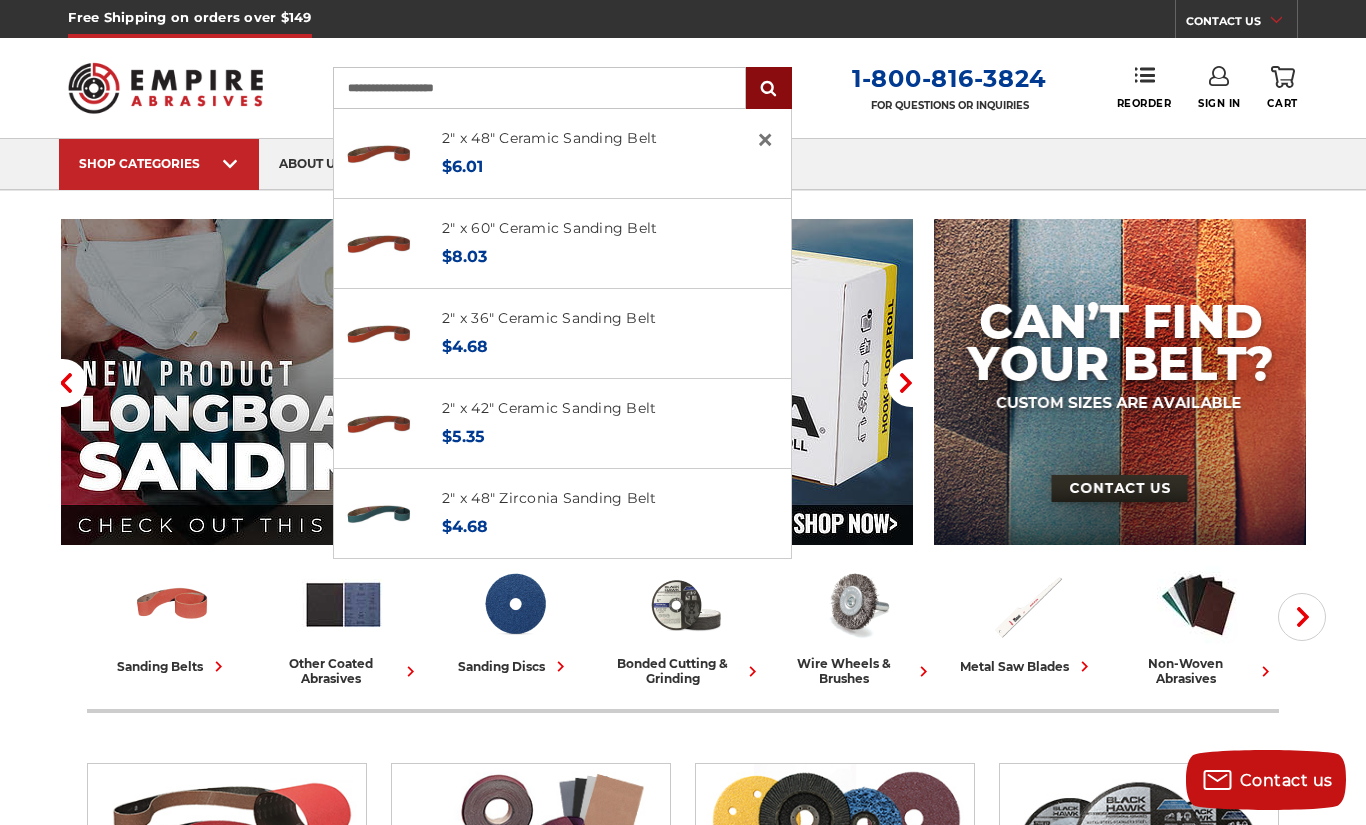 type on "**********" 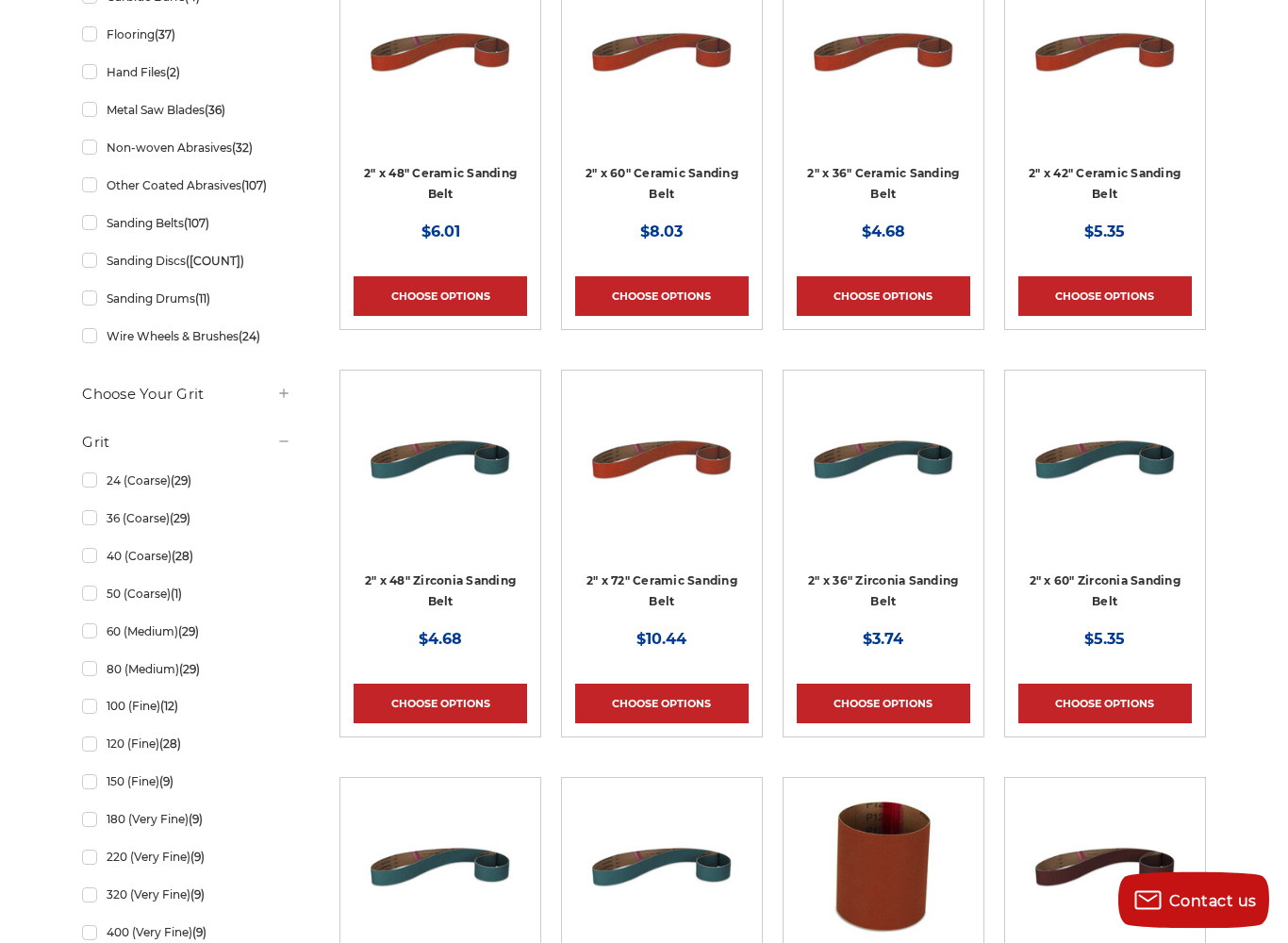 scroll, scrollTop: 577, scrollLeft: 0, axis: vertical 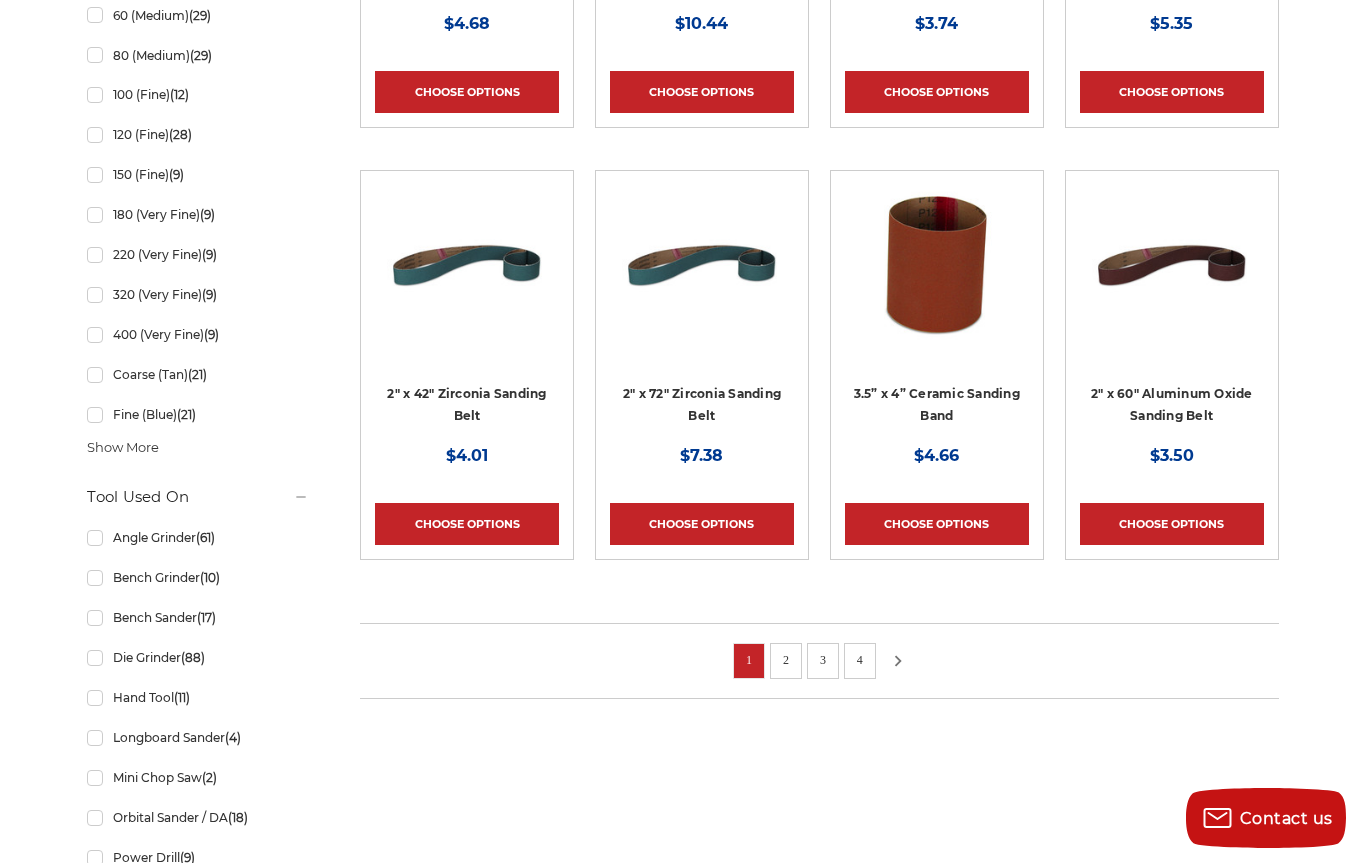 click at bounding box center [898, 661] 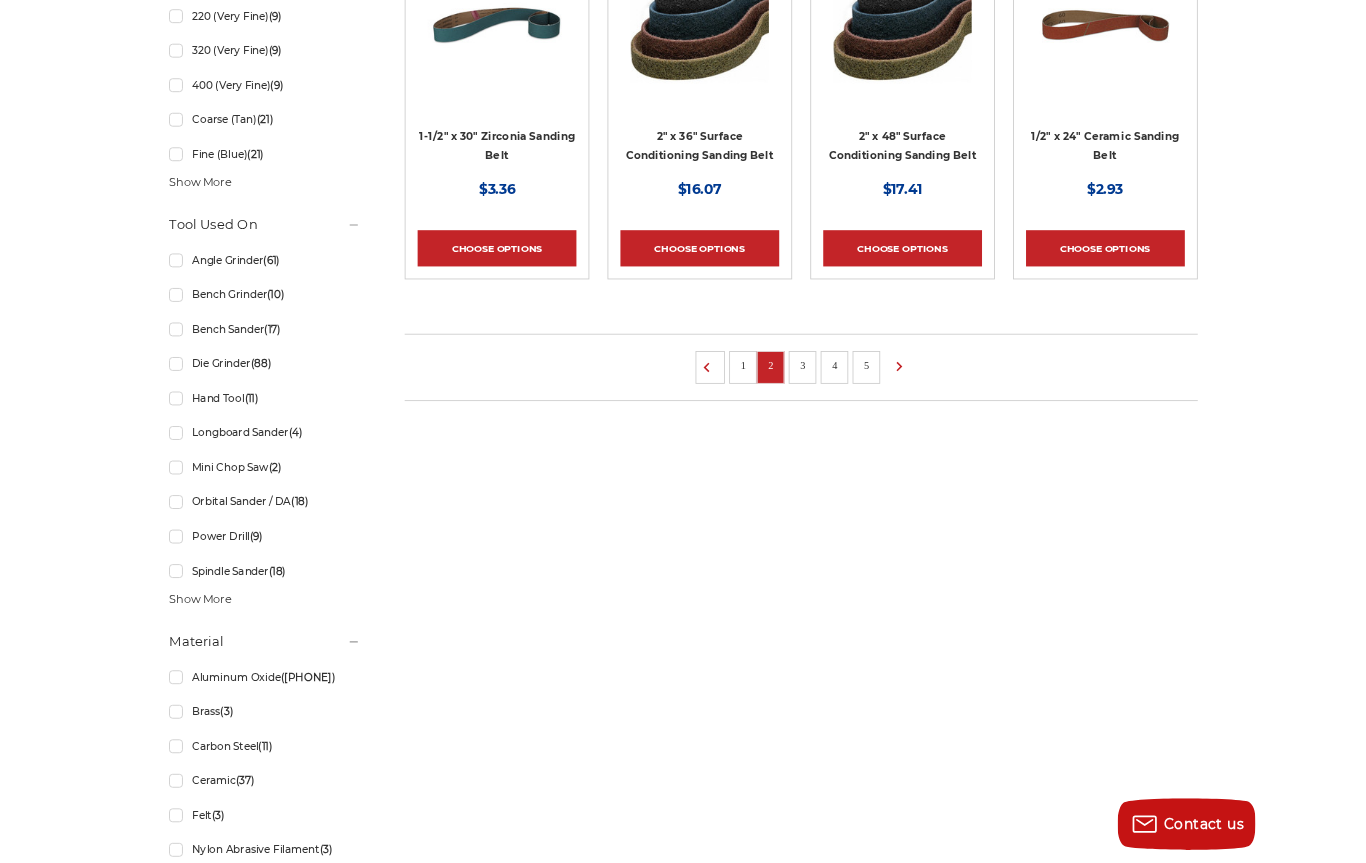 scroll, scrollTop: 1496, scrollLeft: 0, axis: vertical 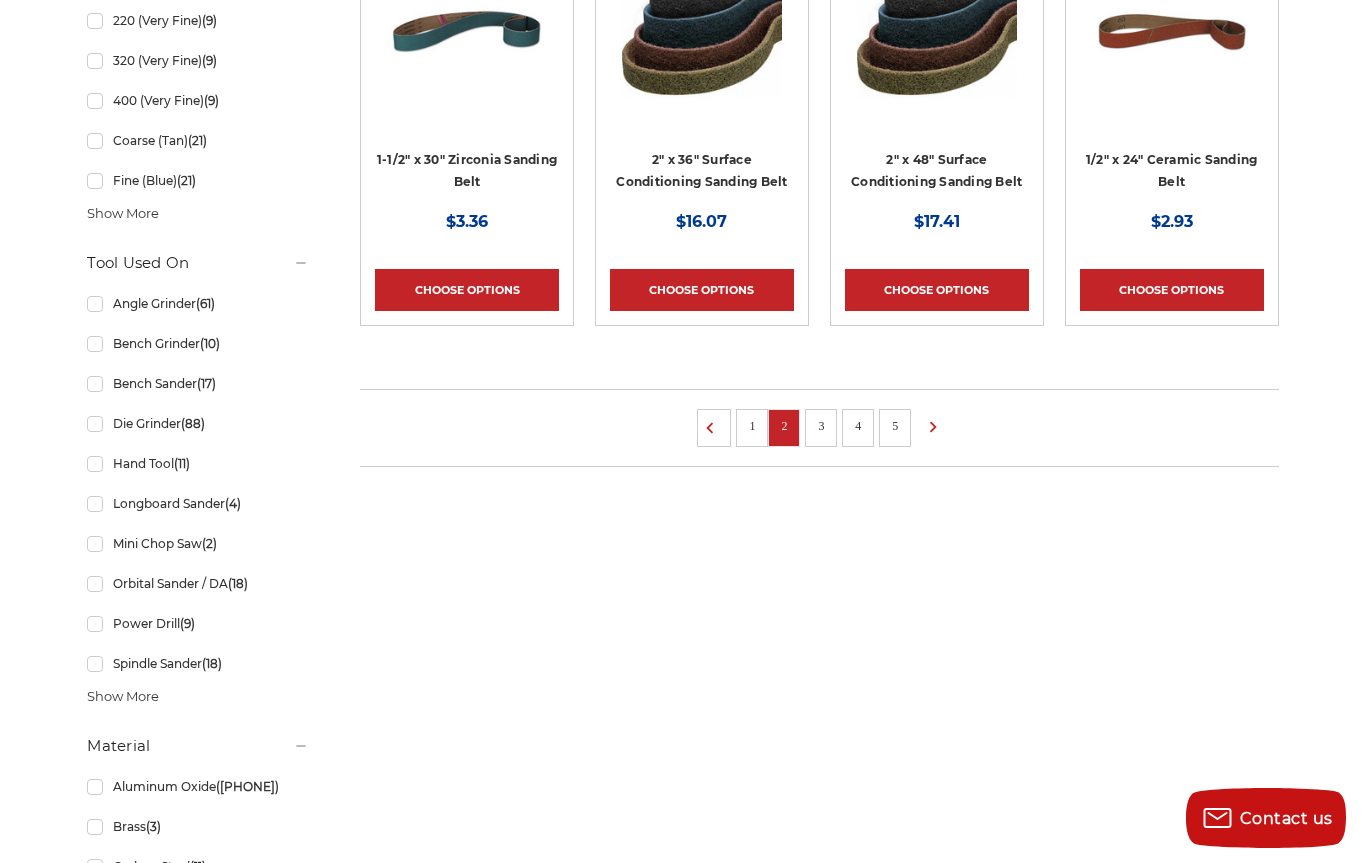 click on "3" at bounding box center [821, 426] 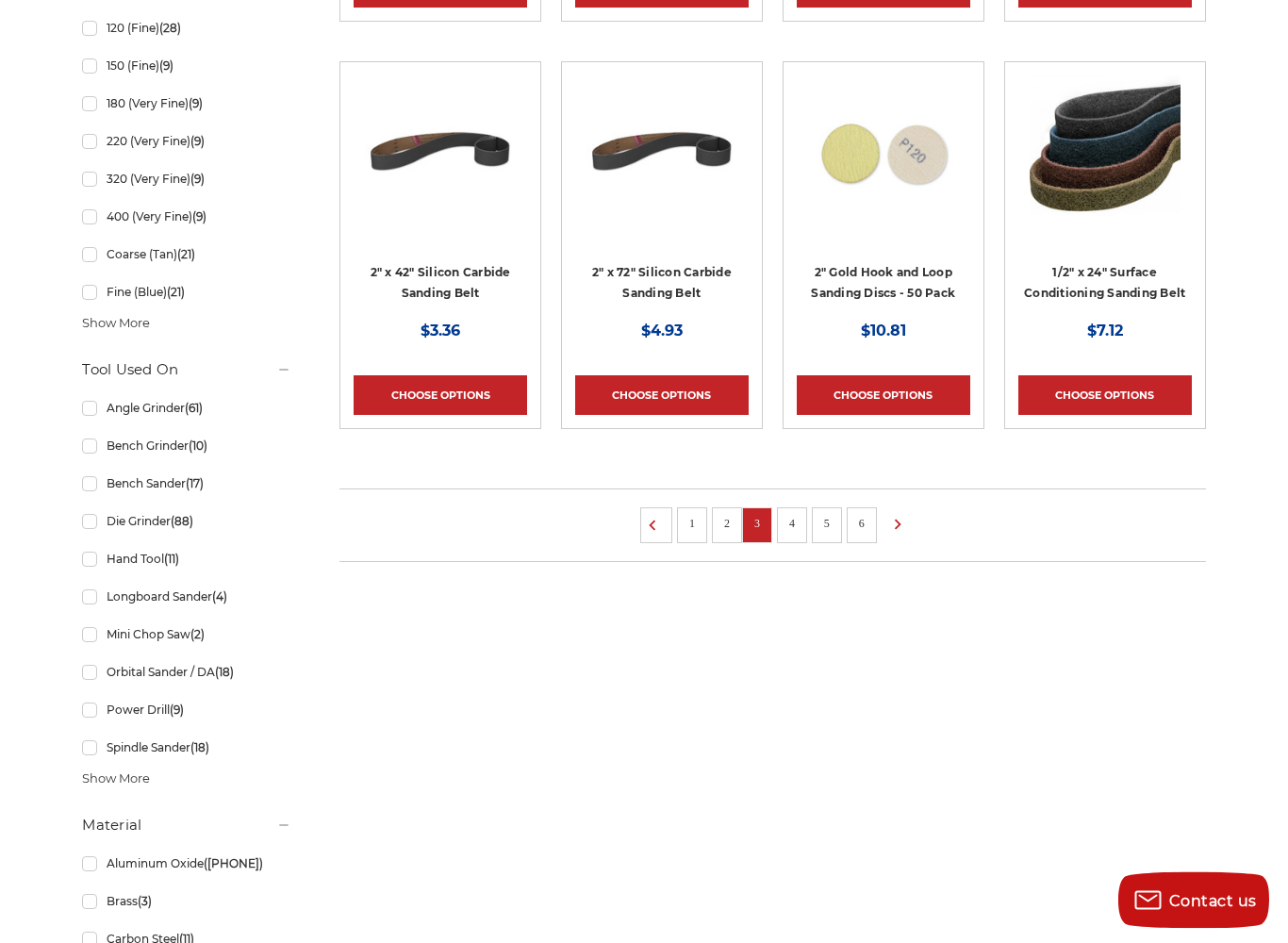 scroll, scrollTop: 1316, scrollLeft: 0, axis: vertical 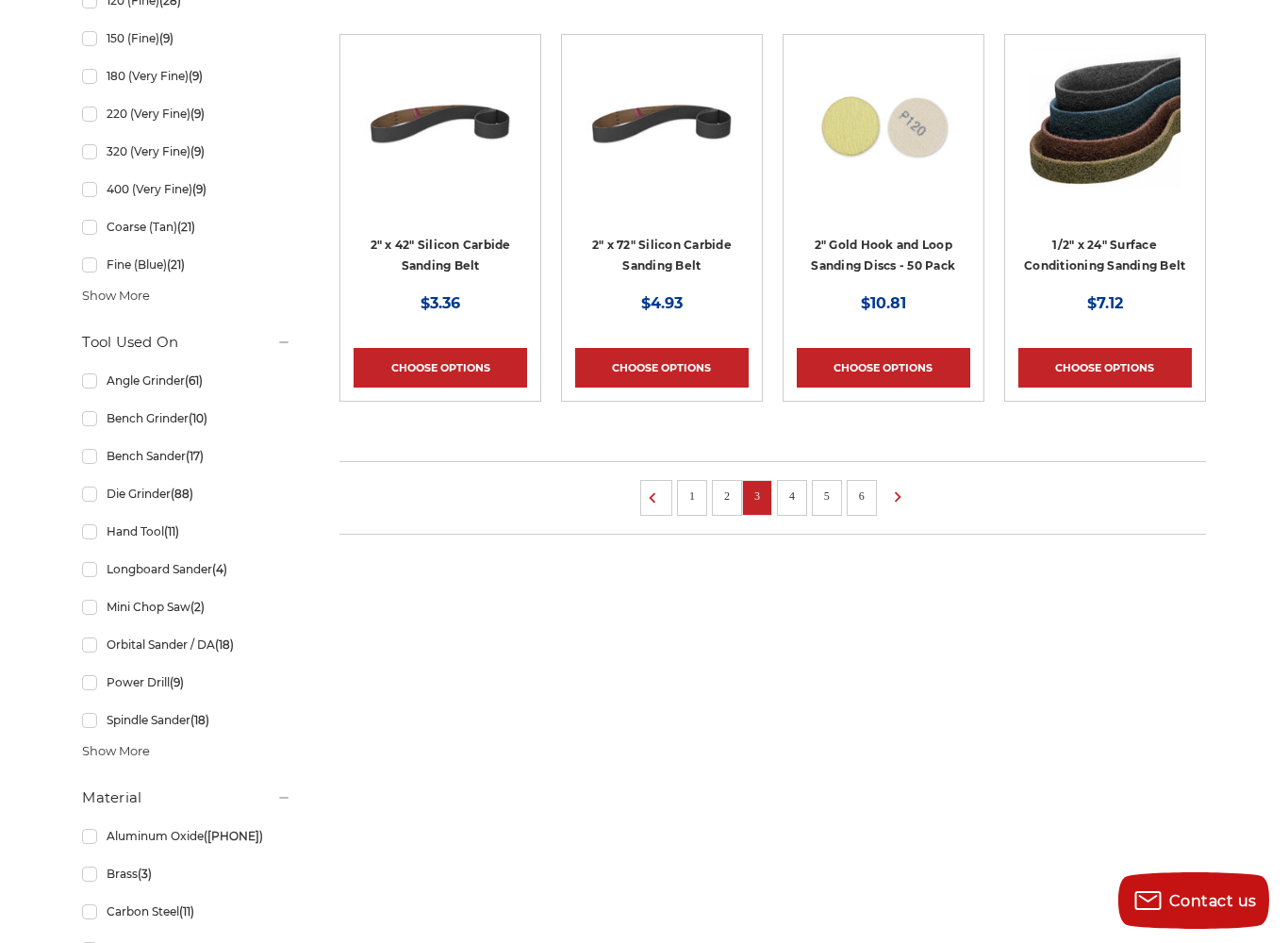 click on "4" at bounding box center [792, 496] 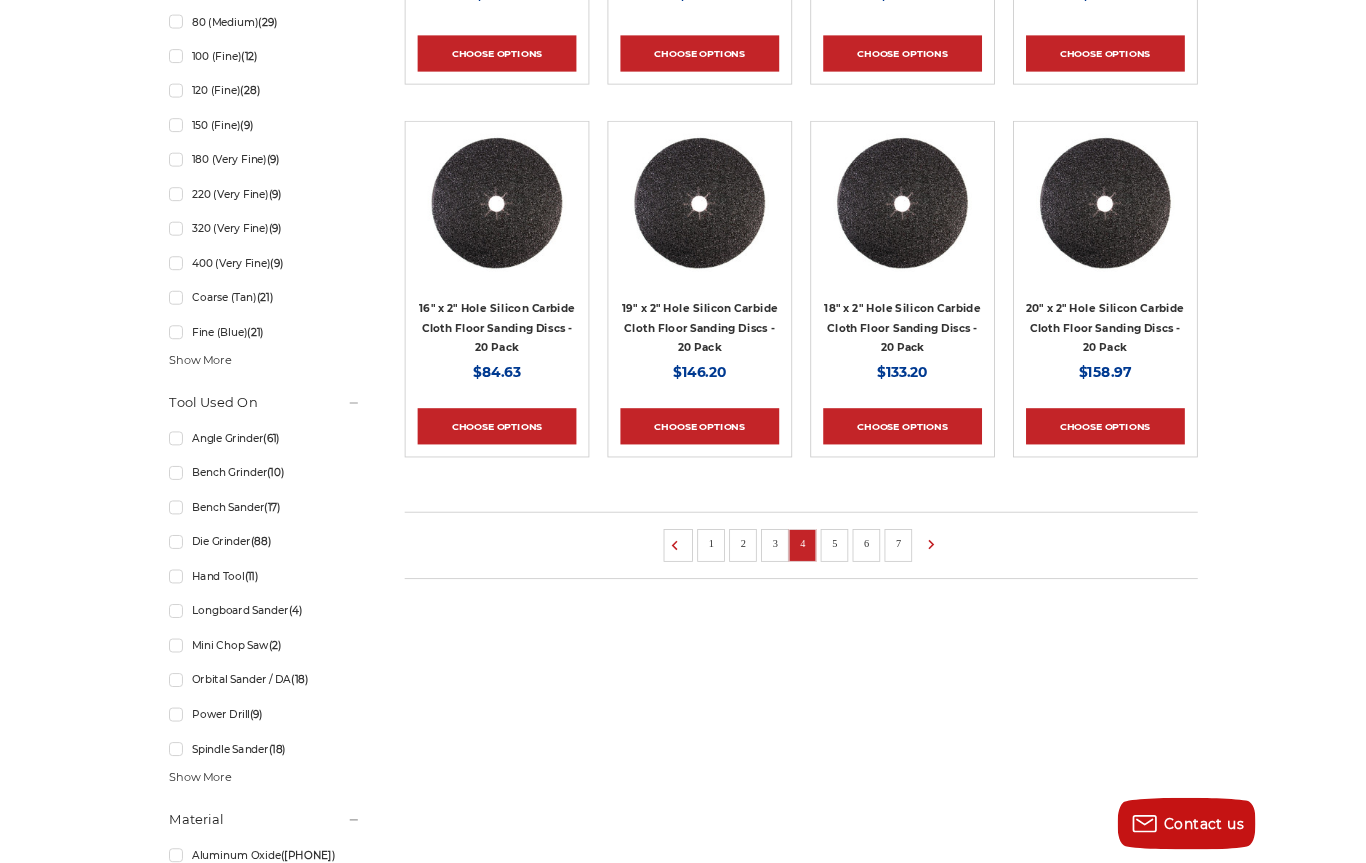 scroll, scrollTop: 1292, scrollLeft: 0, axis: vertical 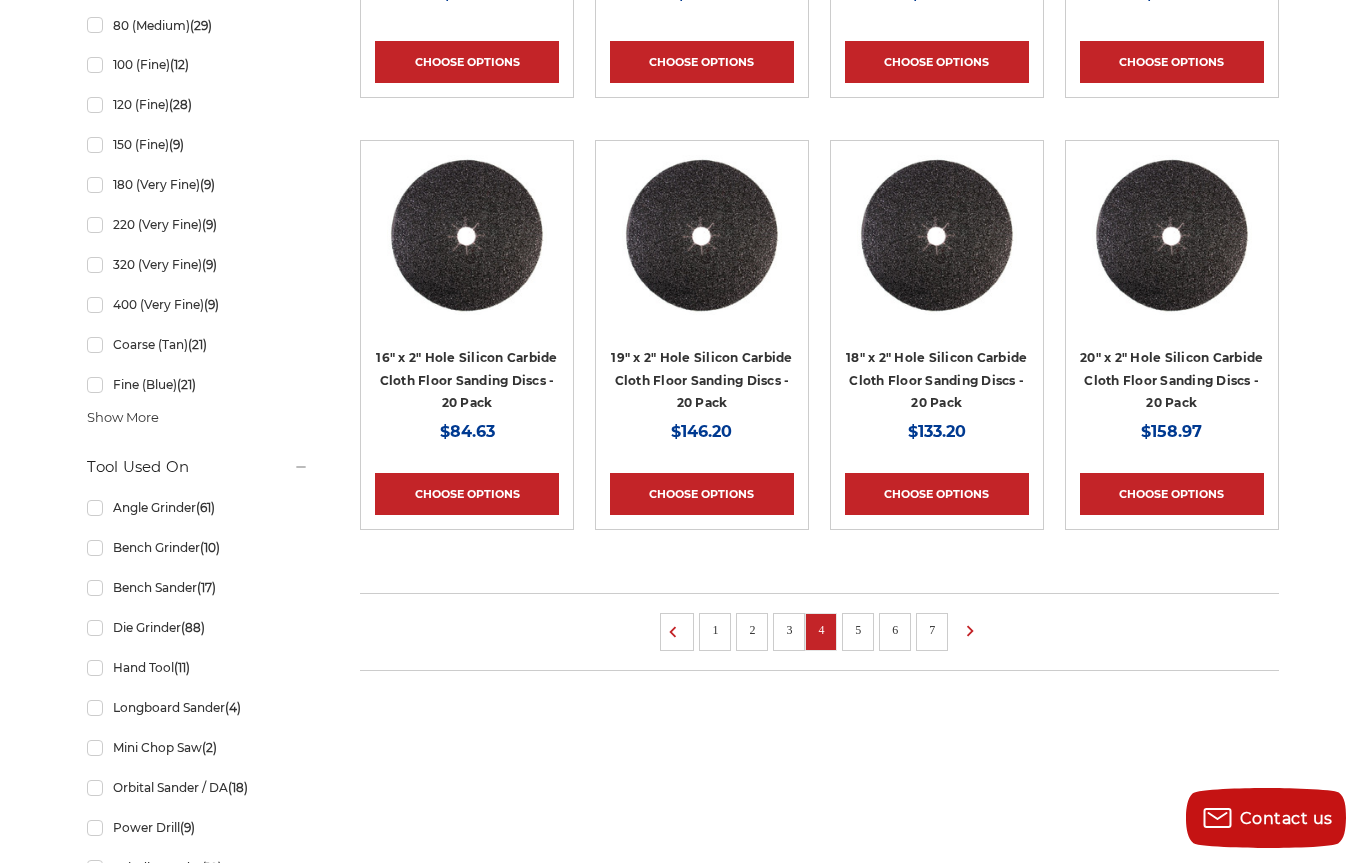 click on "5" at bounding box center [858, 630] 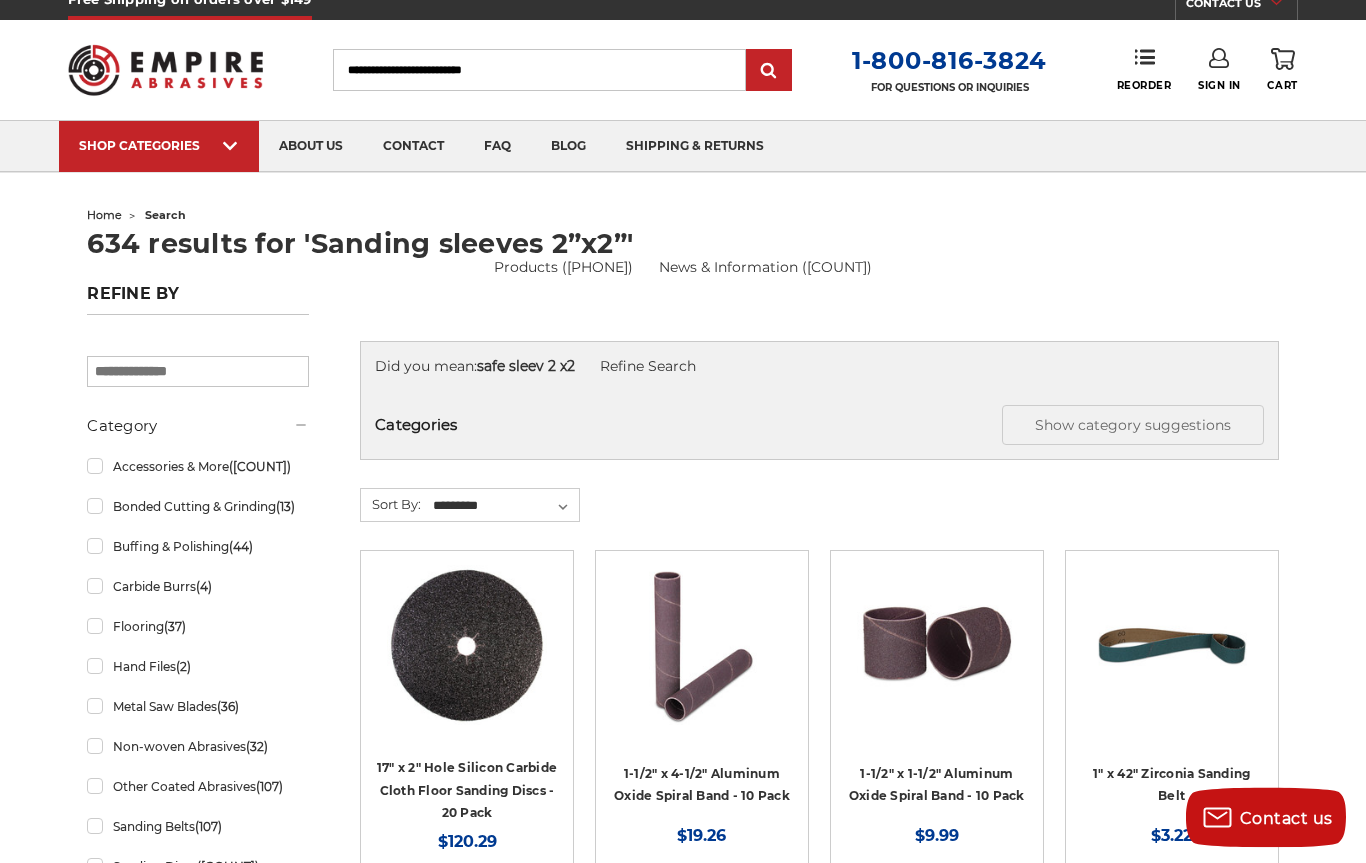 scroll, scrollTop: 0, scrollLeft: 0, axis: both 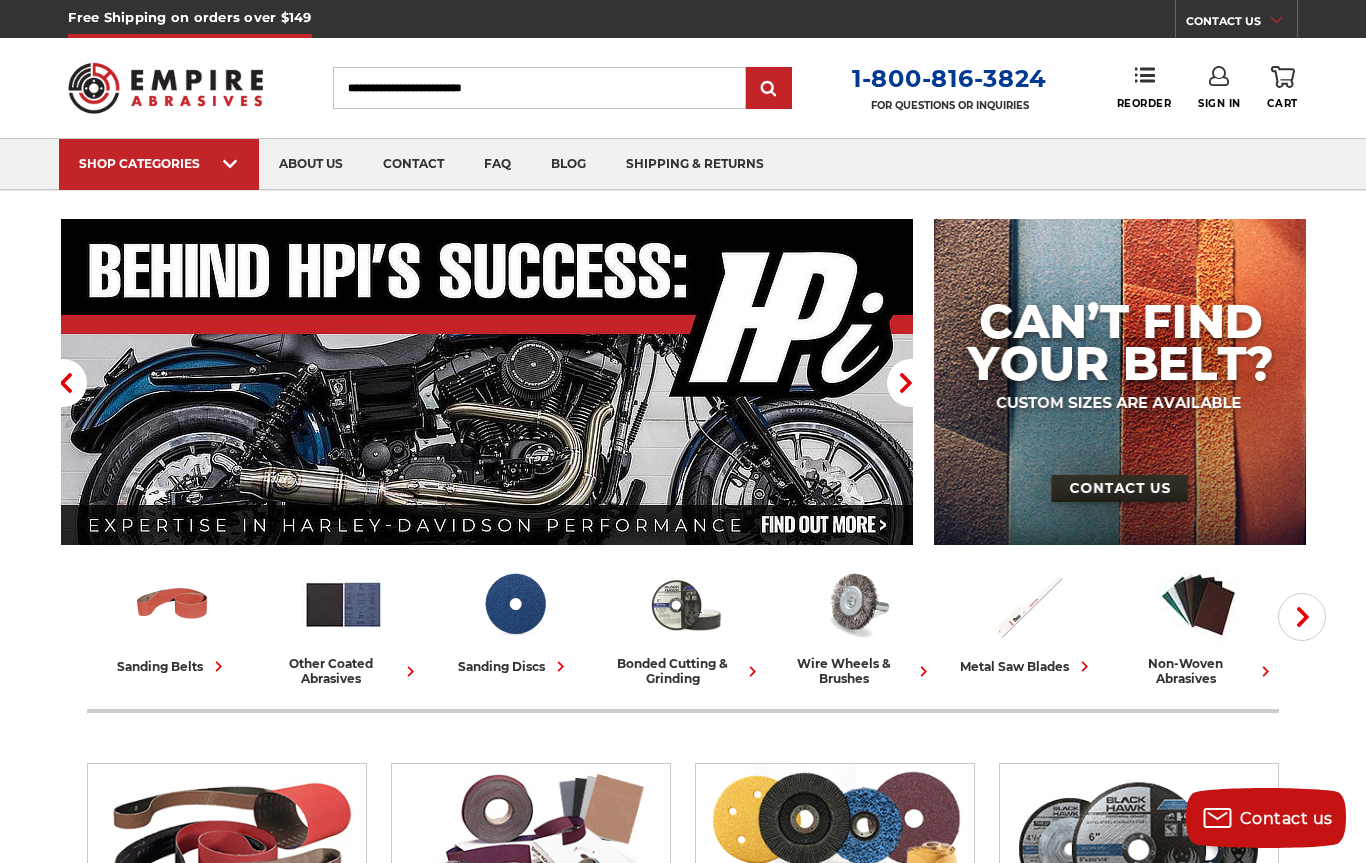 click on "Search" at bounding box center (539, 88) 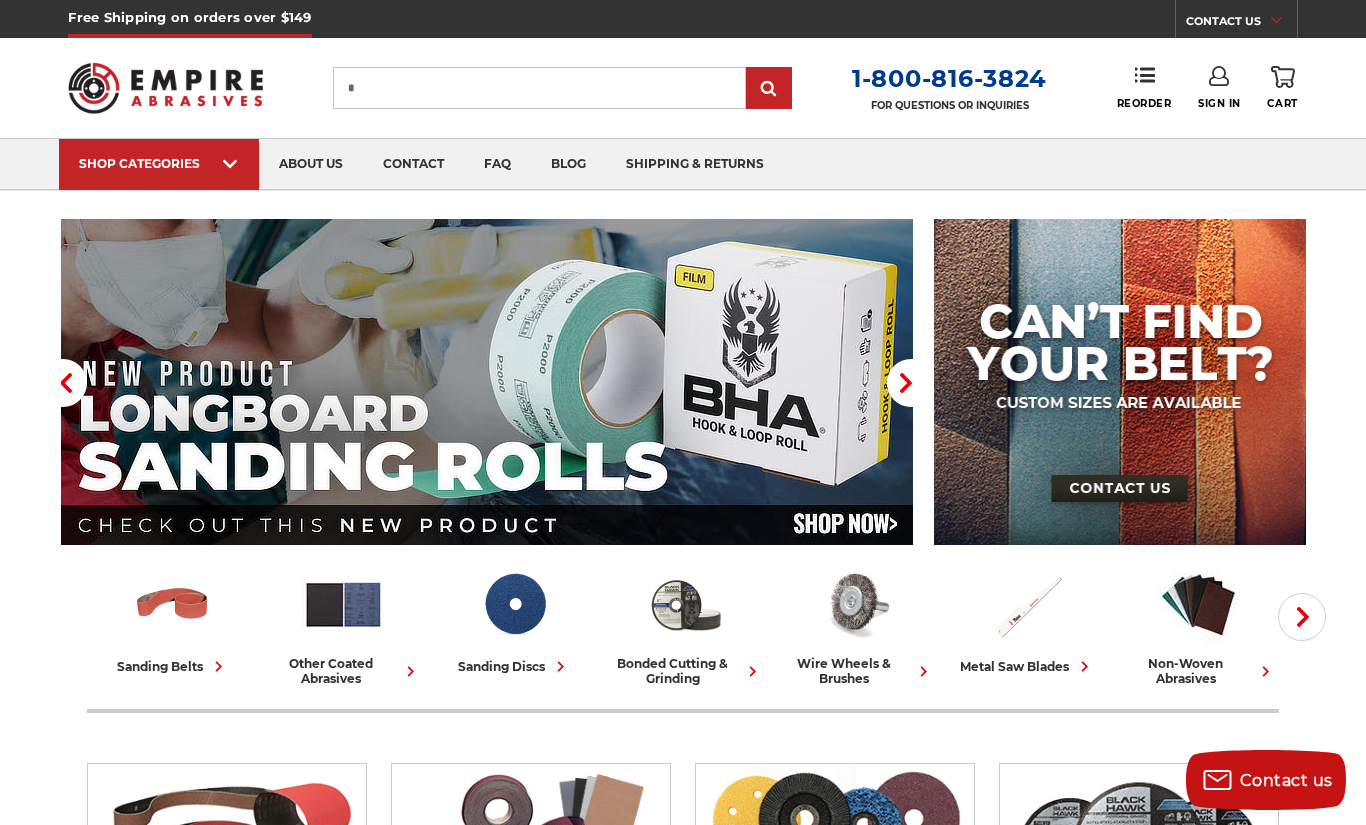 scroll, scrollTop: 0, scrollLeft: 0, axis: both 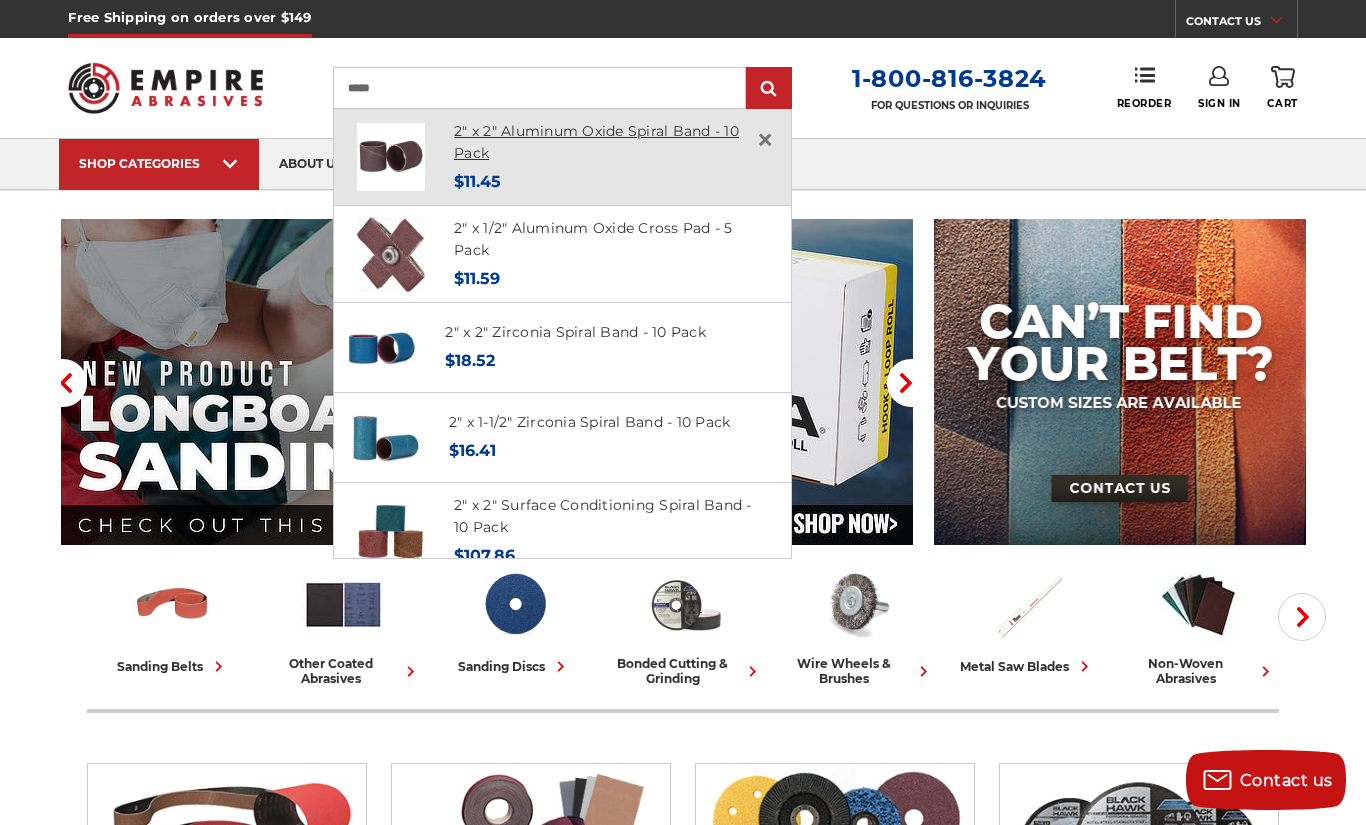 type on "*****" 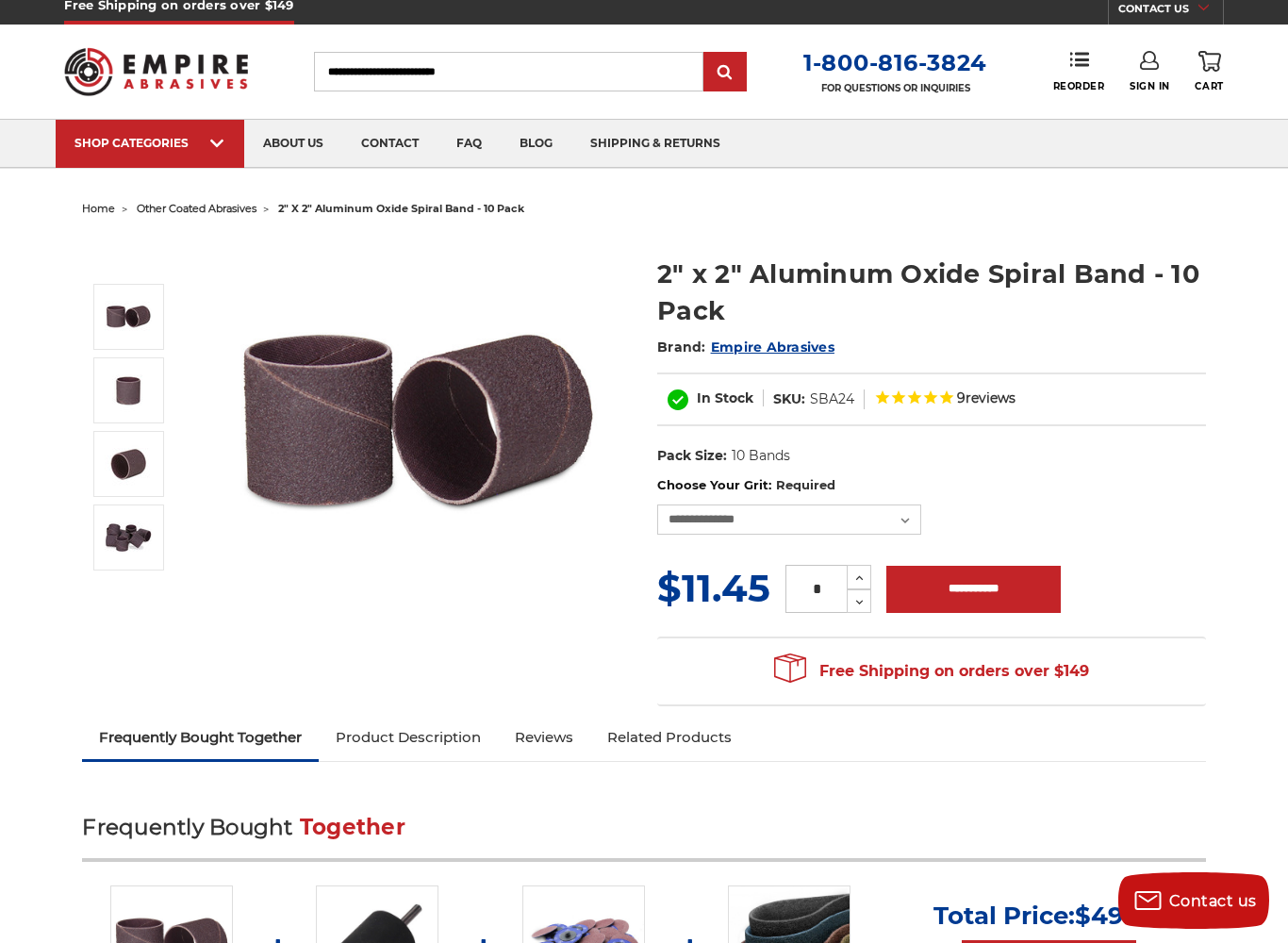 scroll, scrollTop: 0, scrollLeft: 0, axis: both 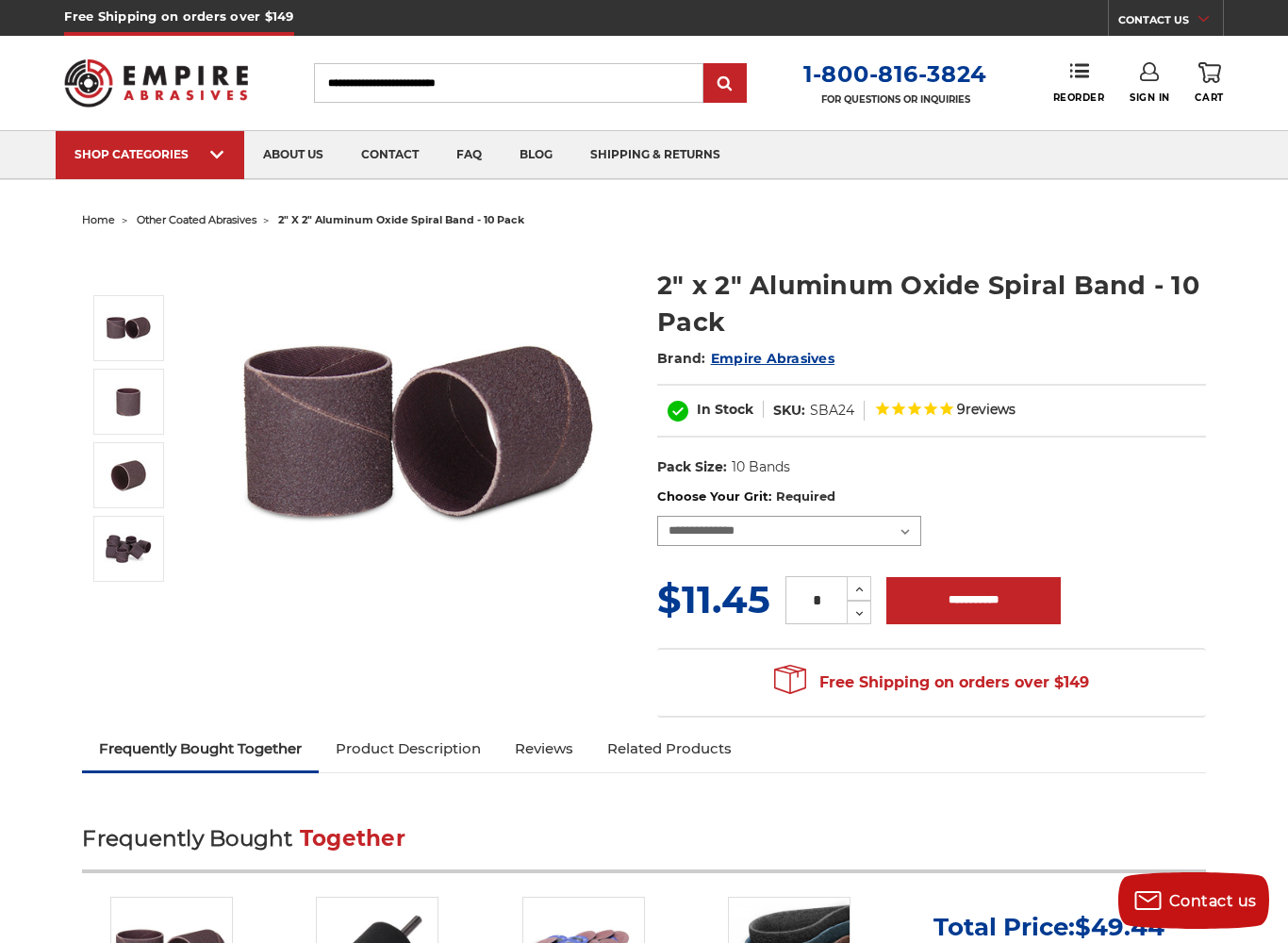 click on "**********" at bounding box center (789, 531) 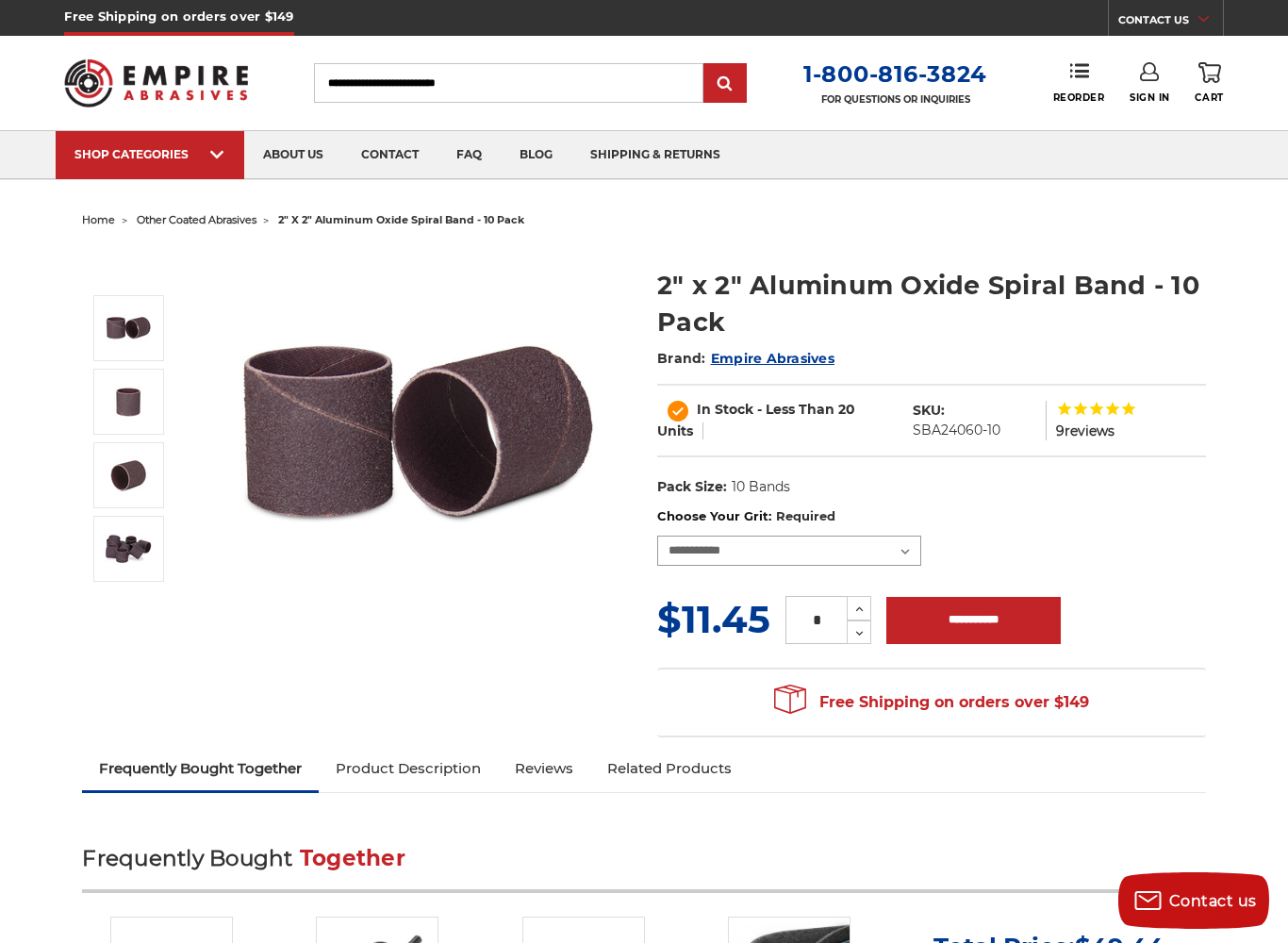 click on "**********" at bounding box center (789, 551) 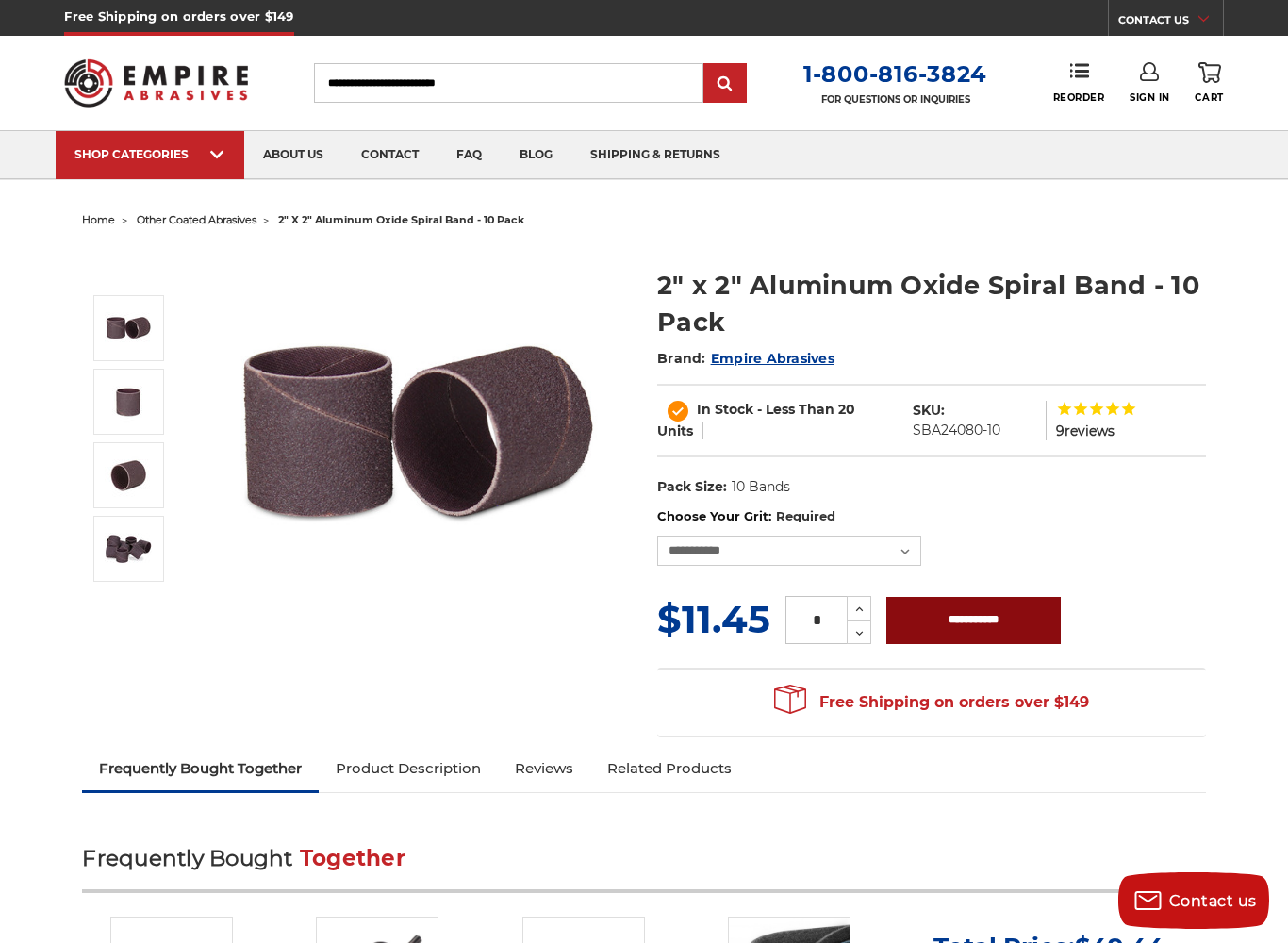 click on "**********" at bounding box center [973, 620] 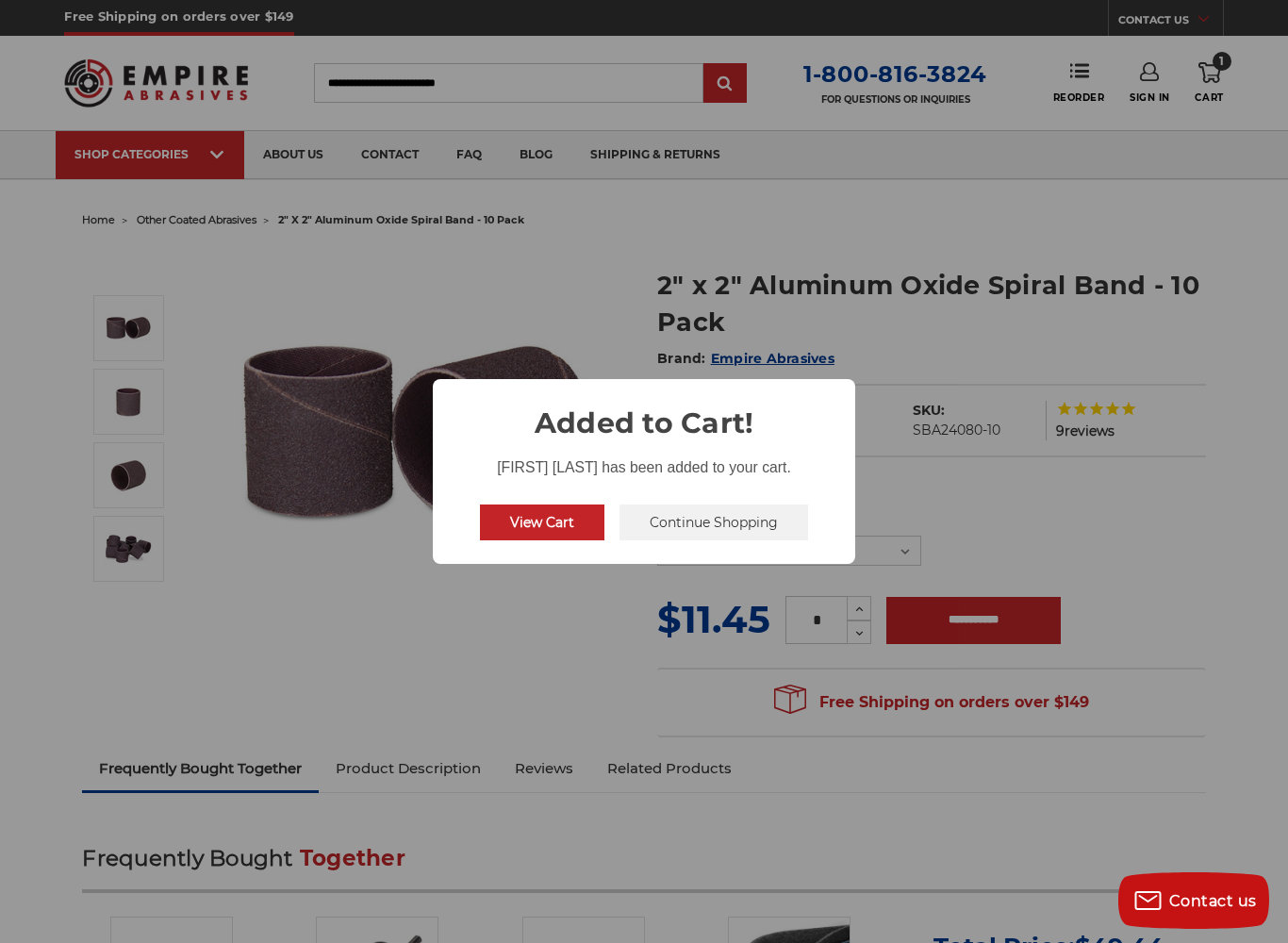 click on "Continue Shopping" at bounding box center (714, 522) 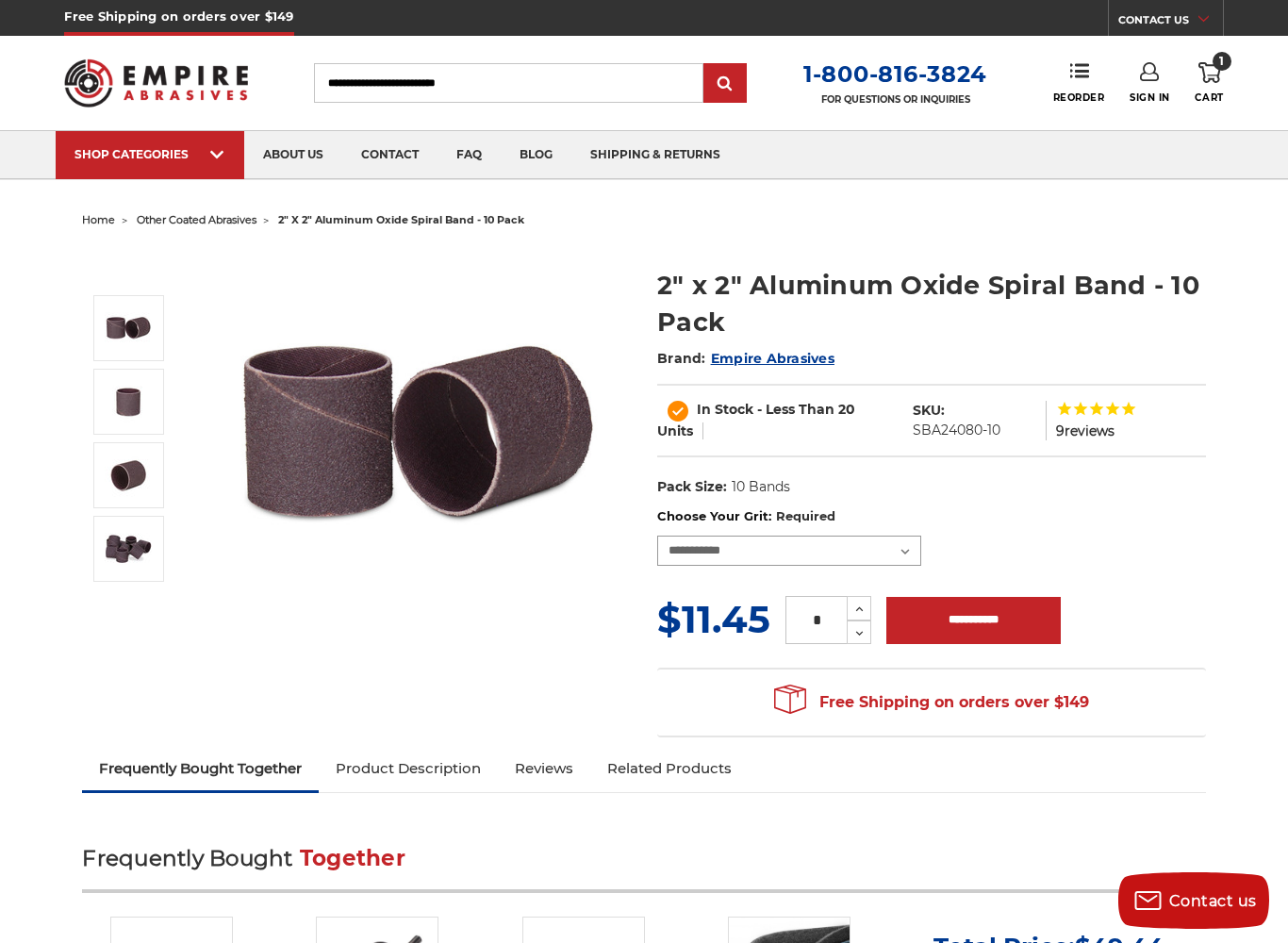 click on "**********" at bounding box center [789, 551] 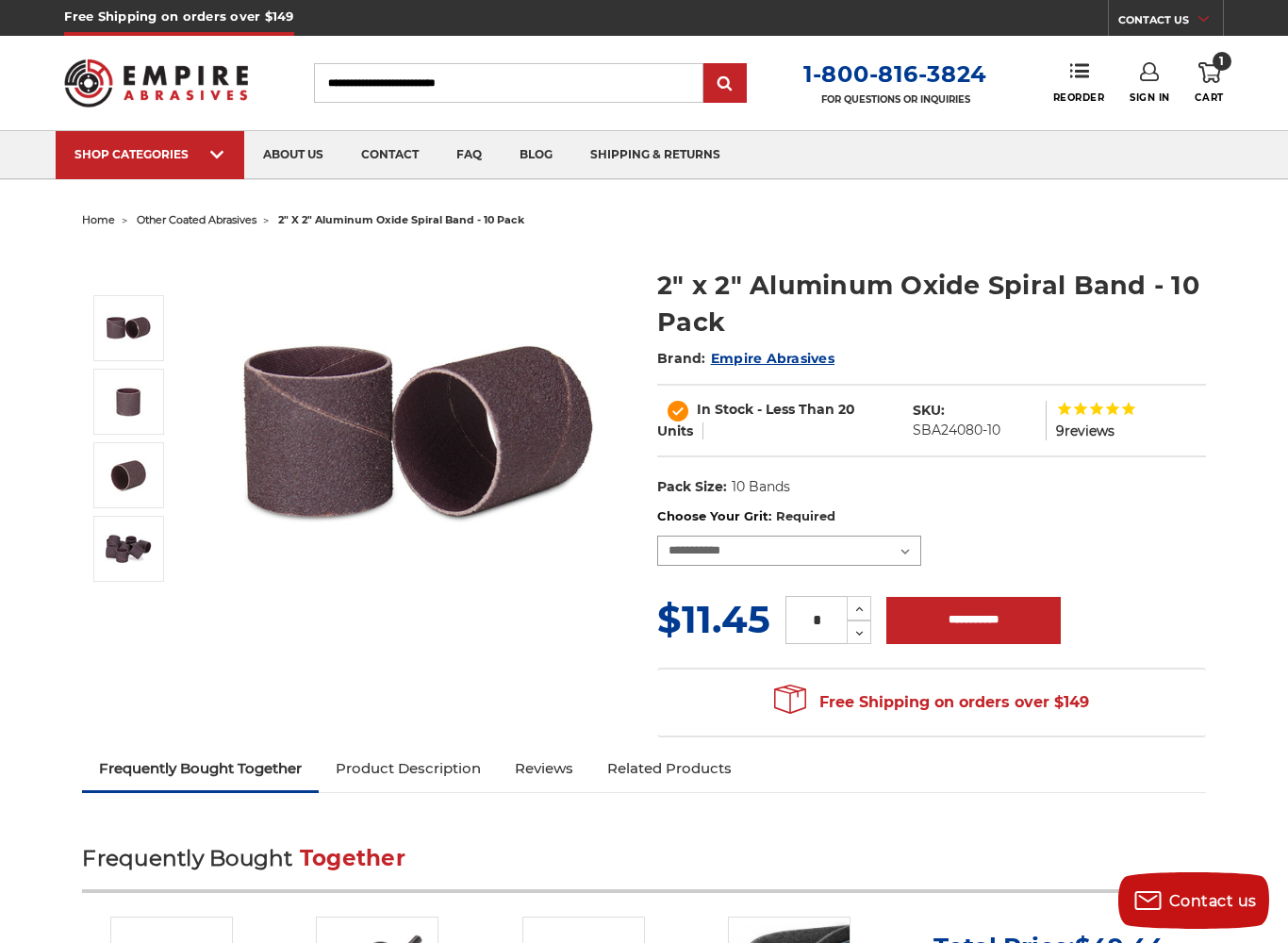 select on "****" 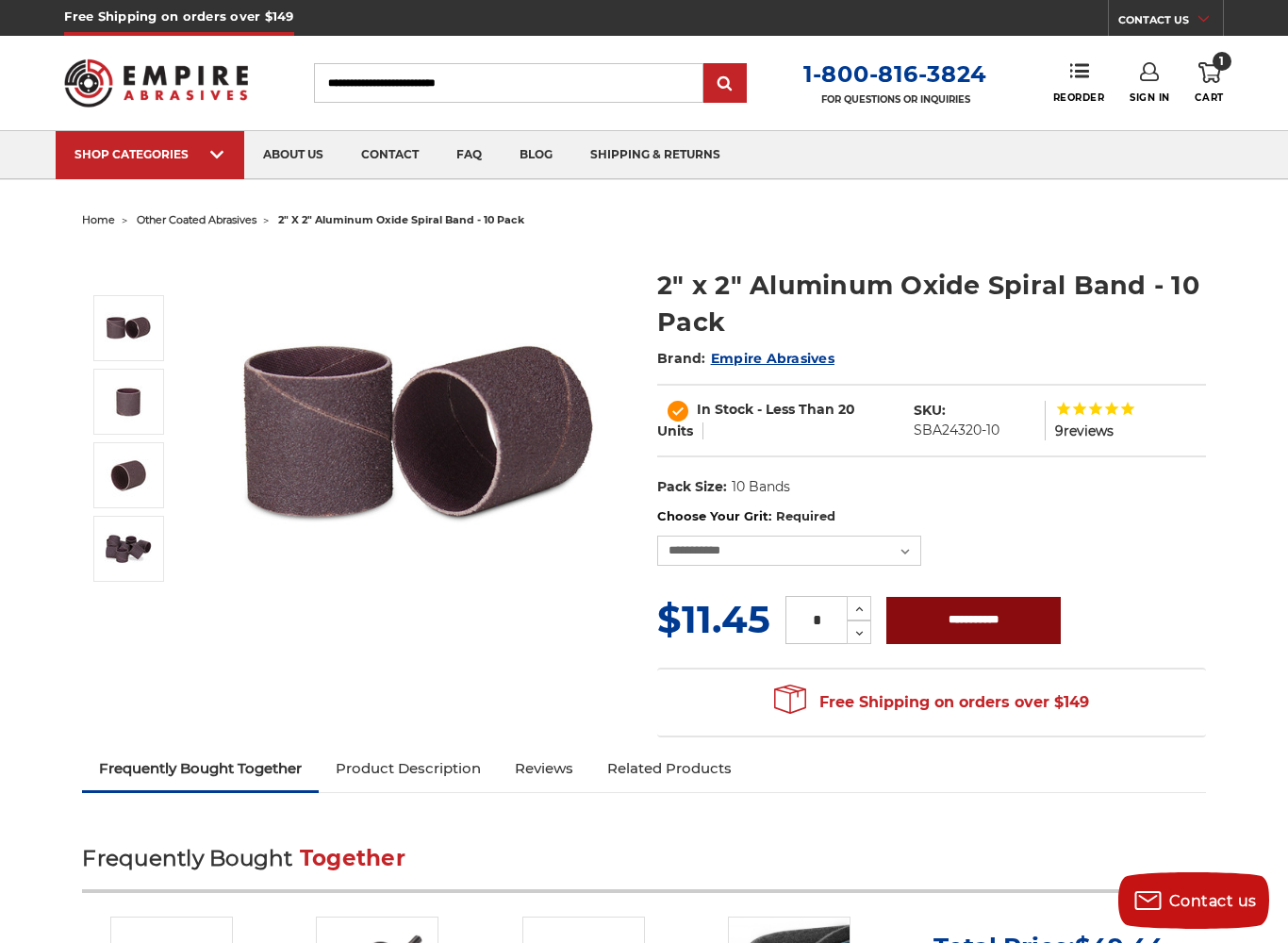 click on "**********" at bounding box center [973, 620] 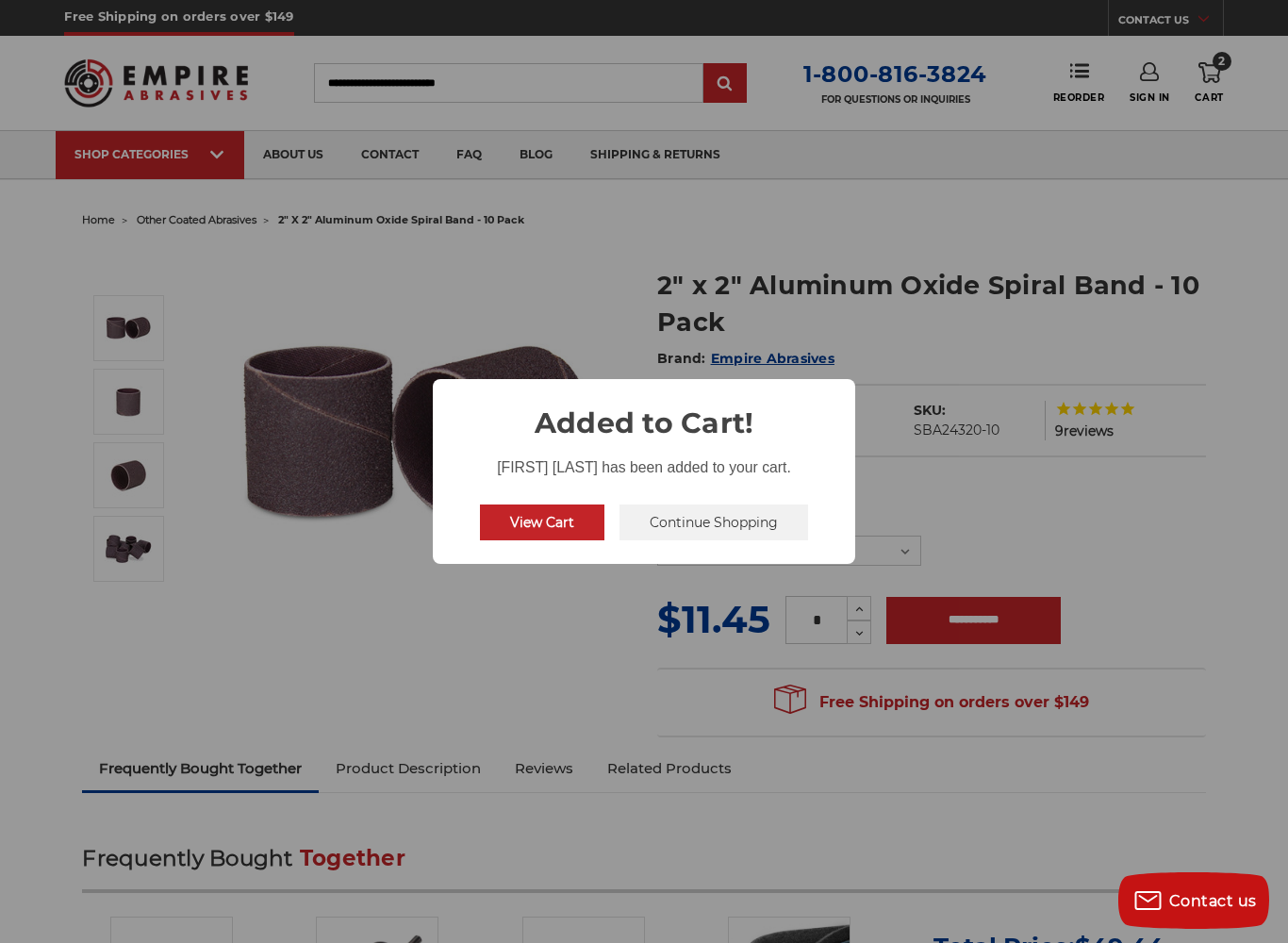 click on "Continue Shopping" at bounding box center [714, 522] 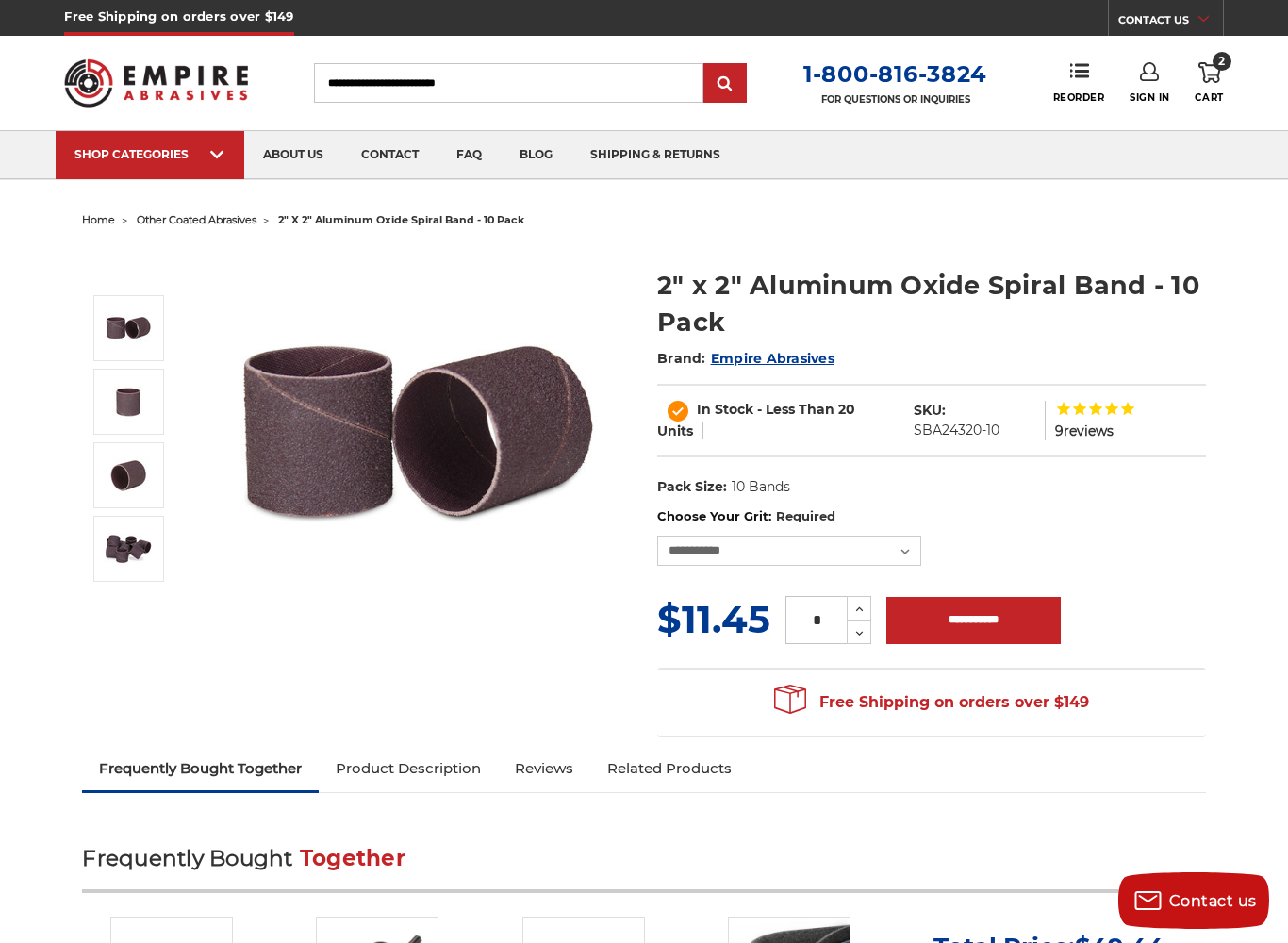click on "Search" at bounding box center (508, 83) 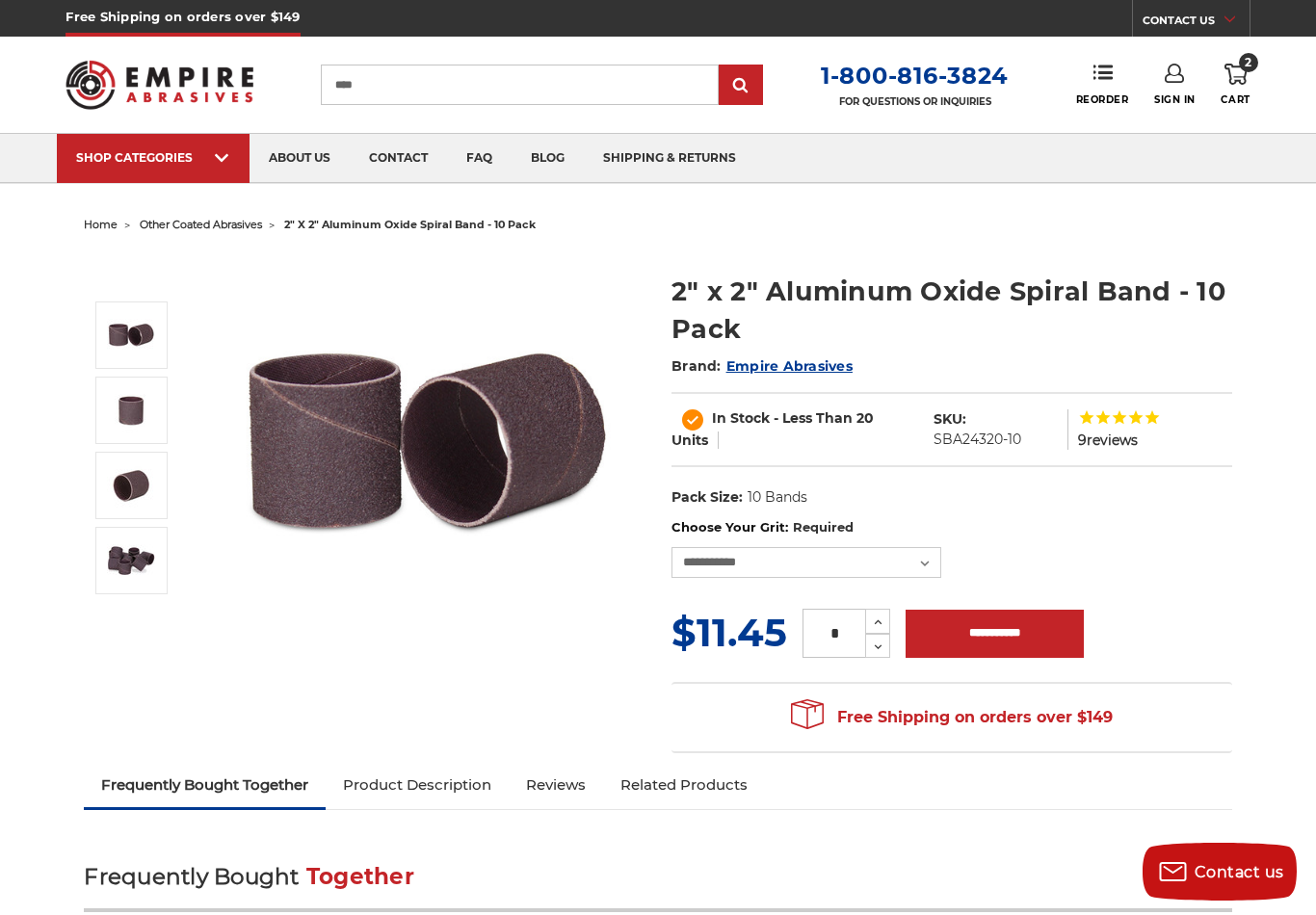 click on "home
other coated abrasives
2" x 2" aluminum oxide spiral band - 10 pack" at bounding box center (657, 2598) 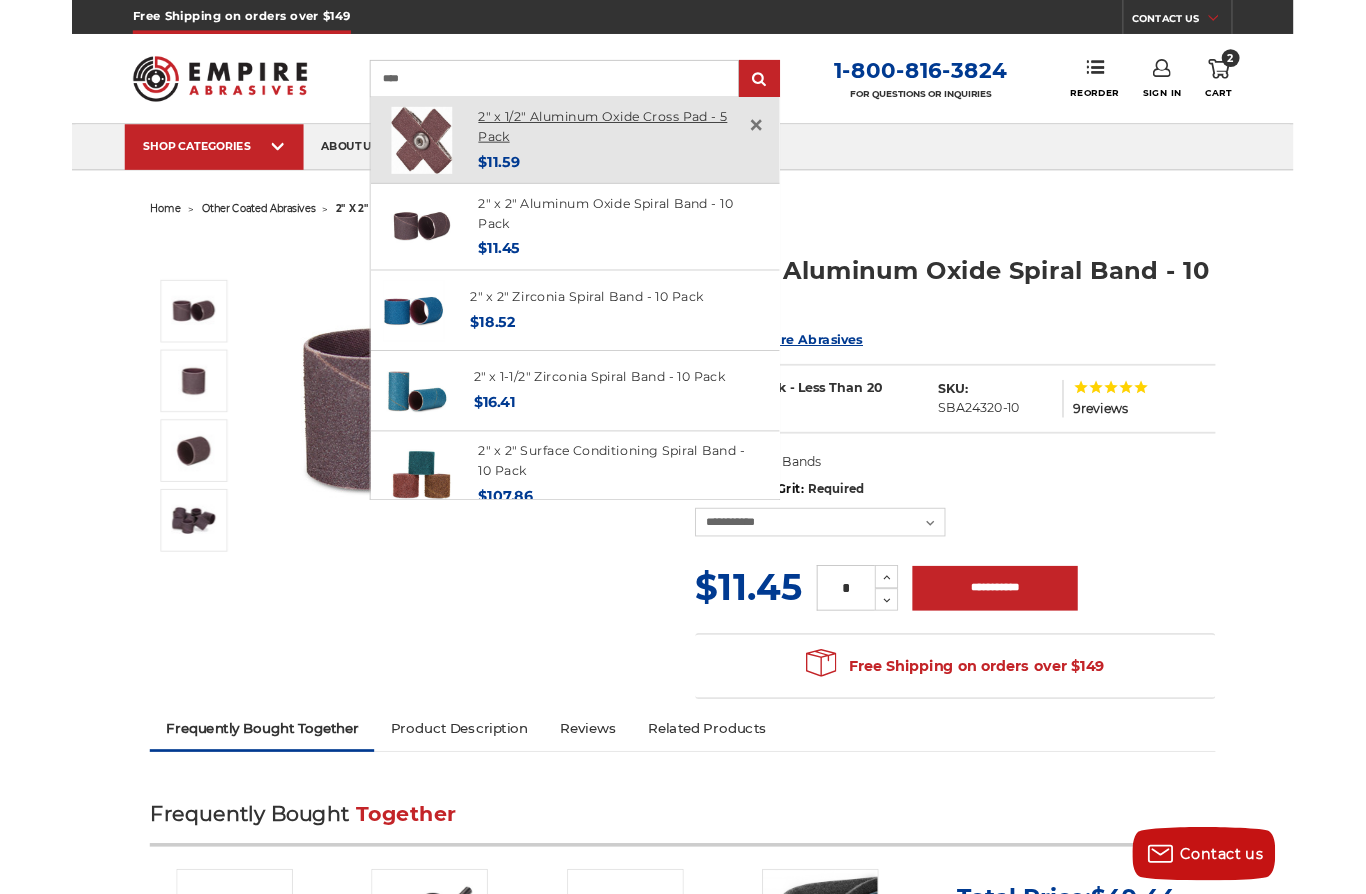 scroll, scrollTop: 0, scrollLeft: 0, axis: both 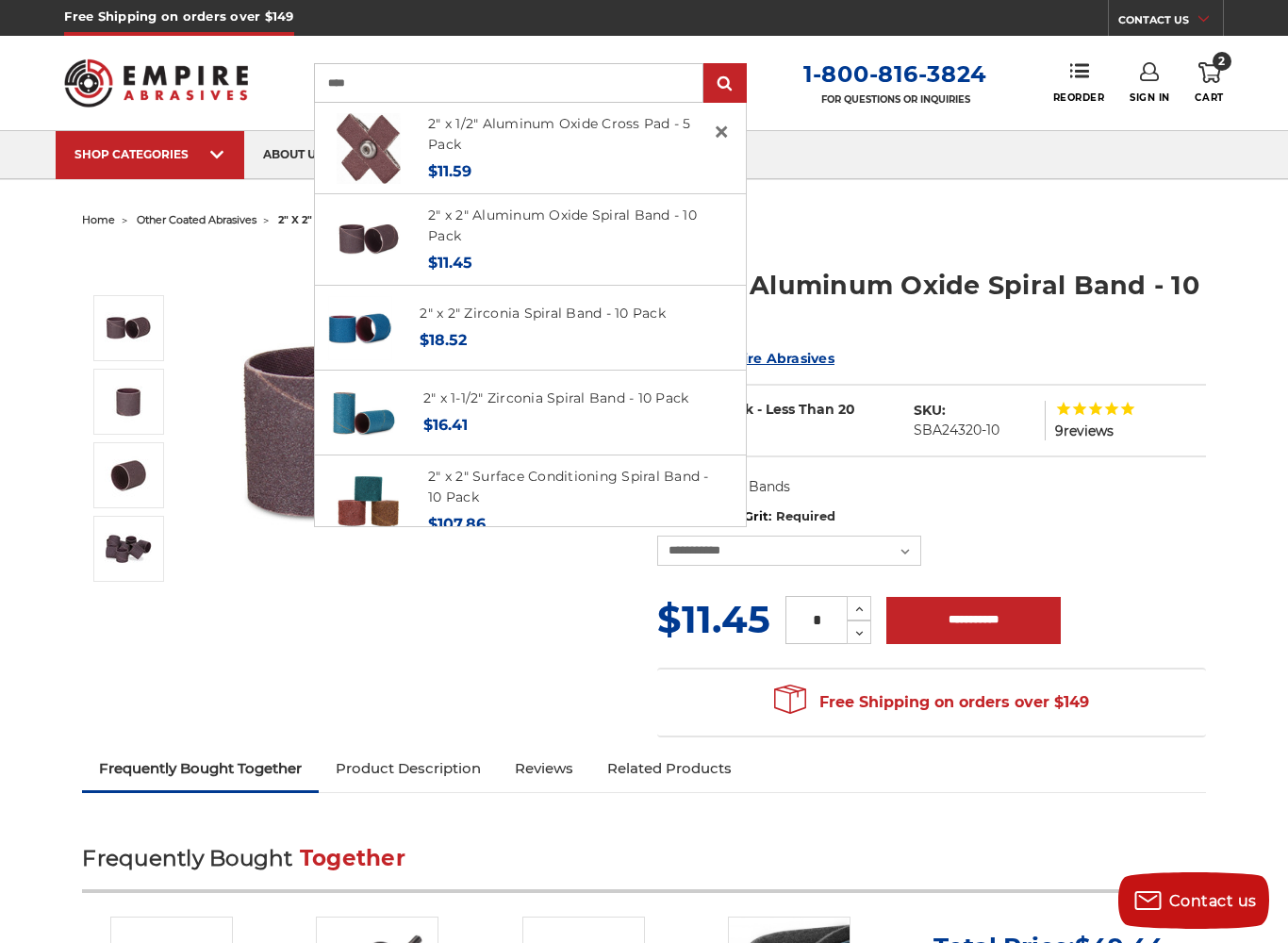 click on "****" at bounding box center [508, 83] 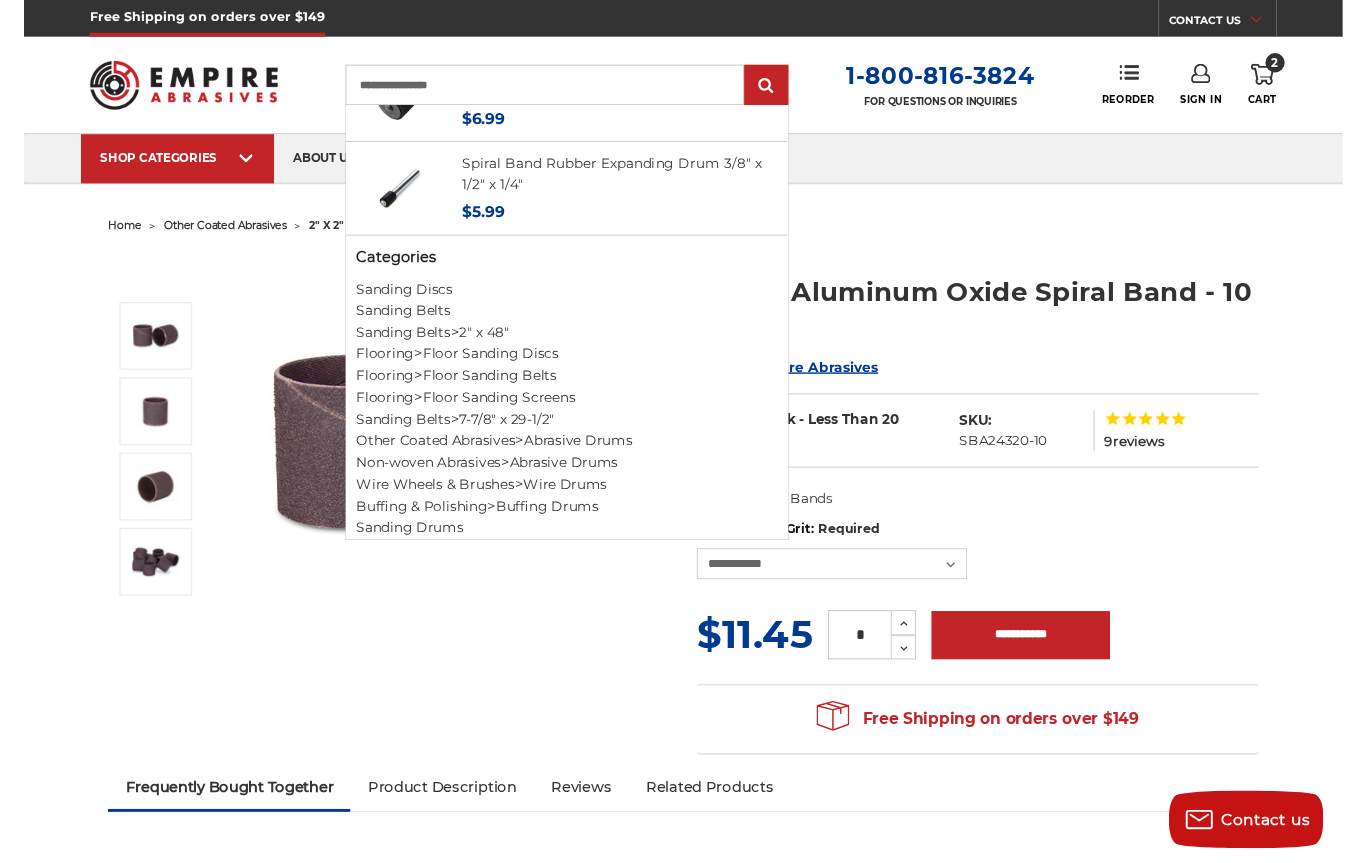 scroll, scrollTop: 1000, scrollLeft: 0, axis: vertical 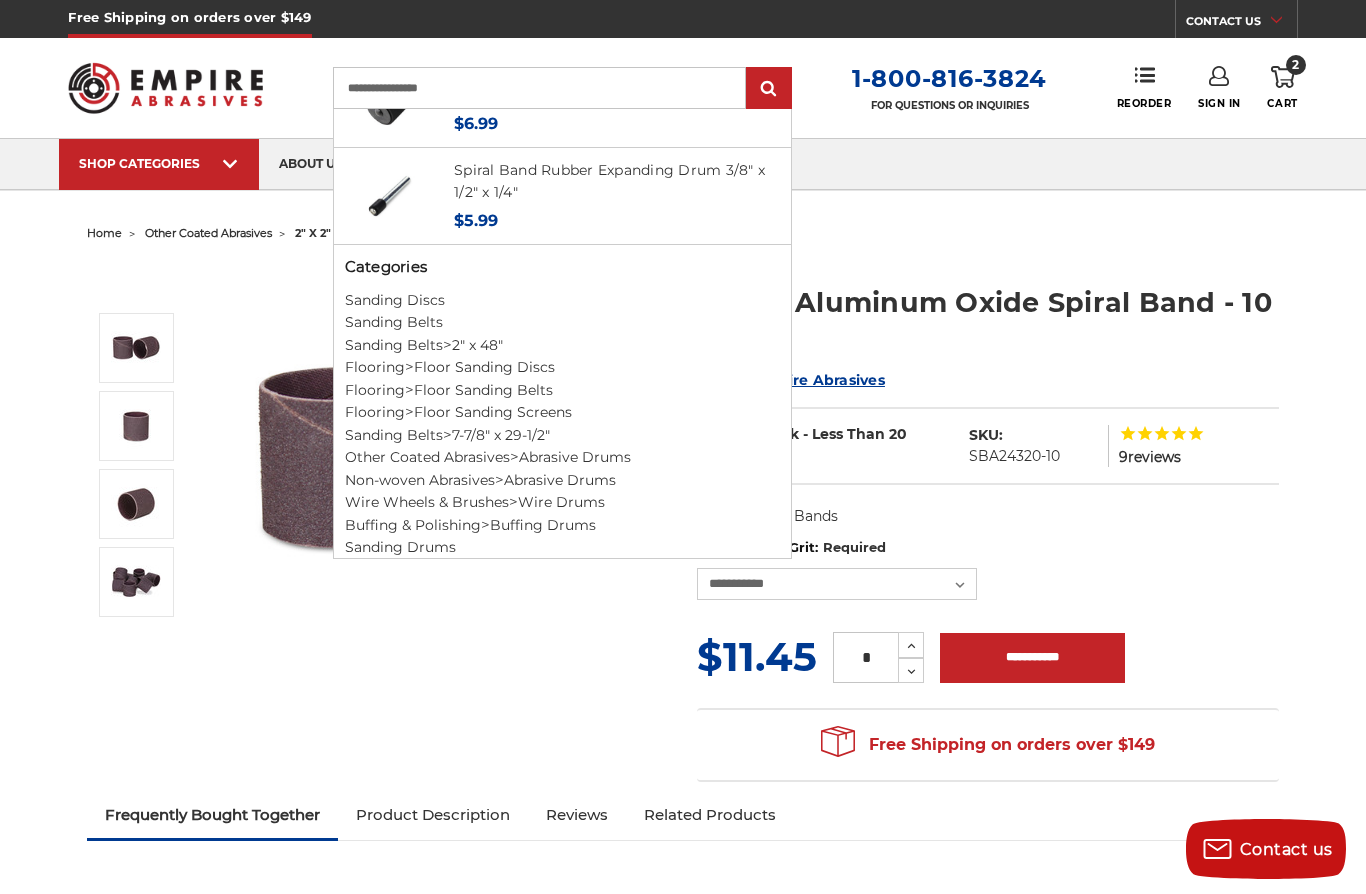 type on "**********" 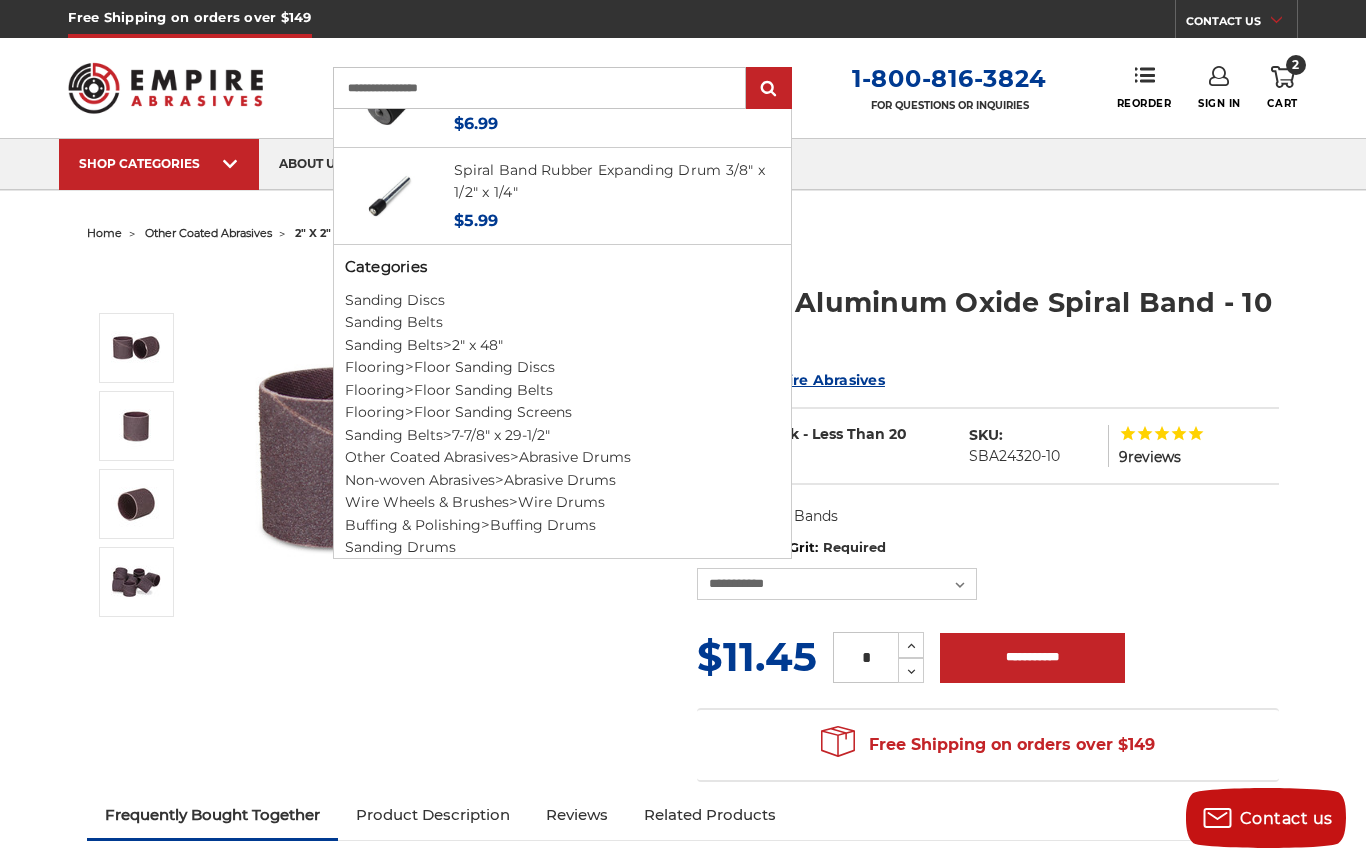 click on "home
other coated abrasives
2" x 2" aluminum oxide spiral band - 10 pack" at bounding box center [682, 233] 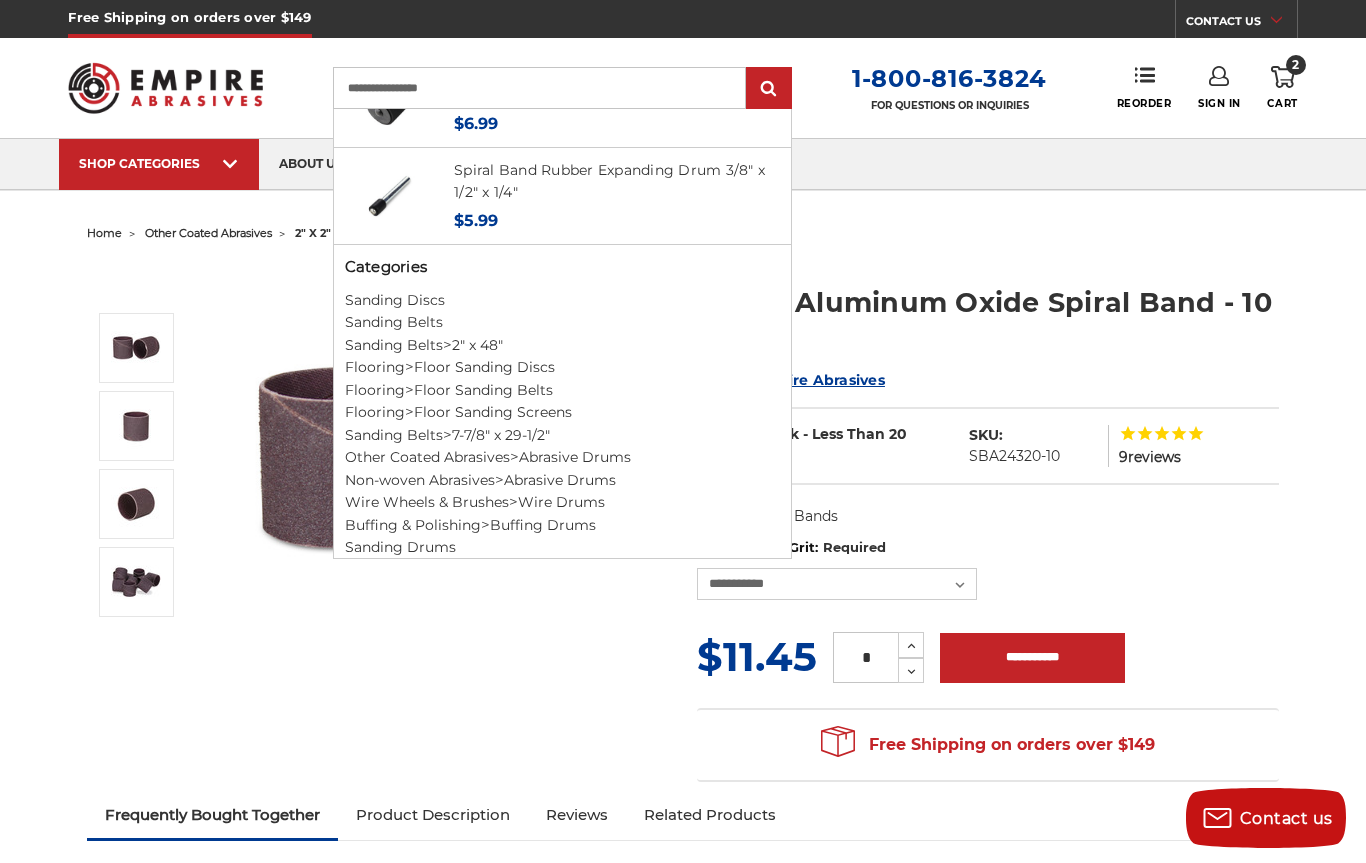 click at bounding box center (145, 462) 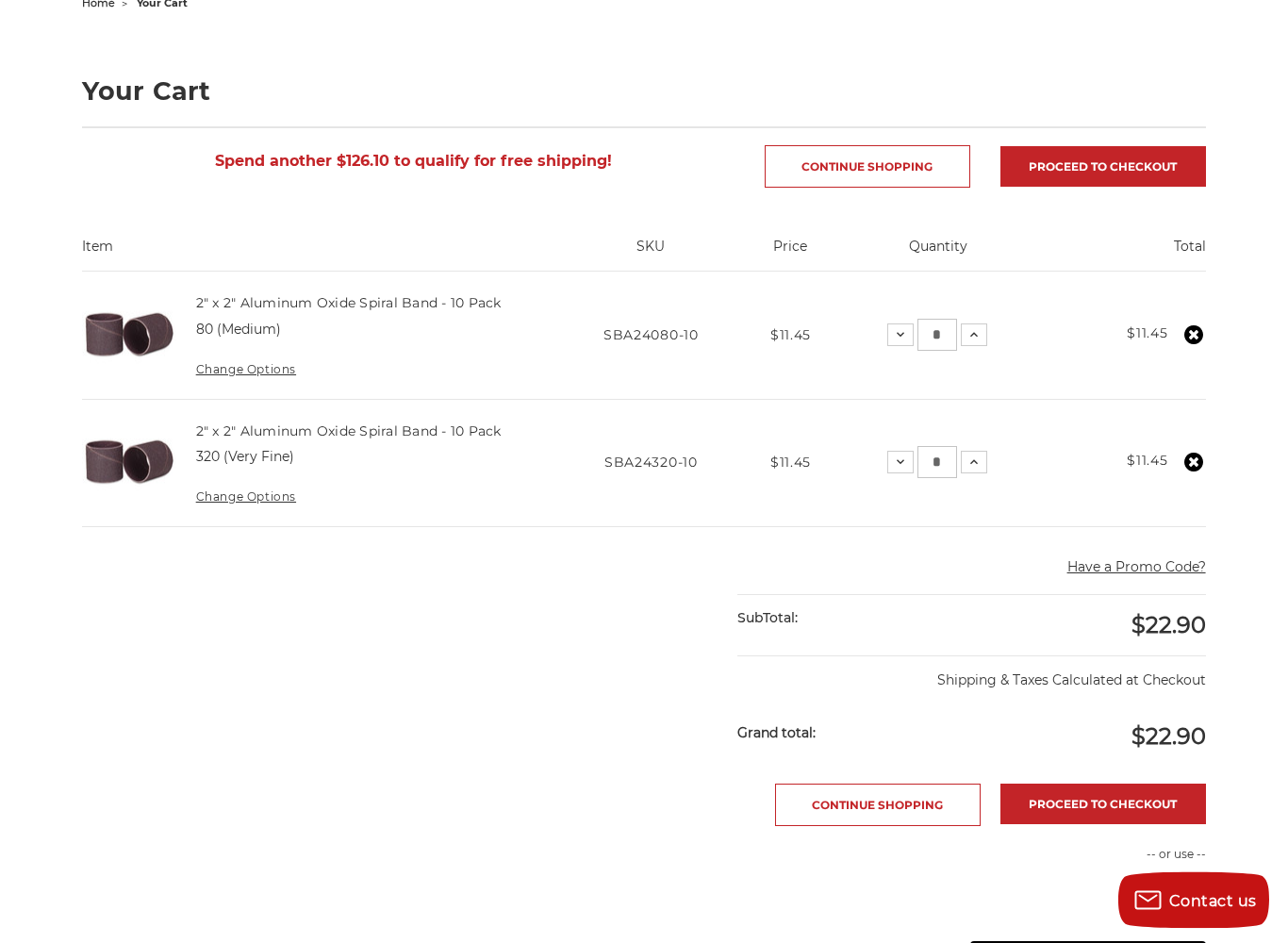 scroll, scrollTop: 264, scrollLeft: 0, axis: vertical 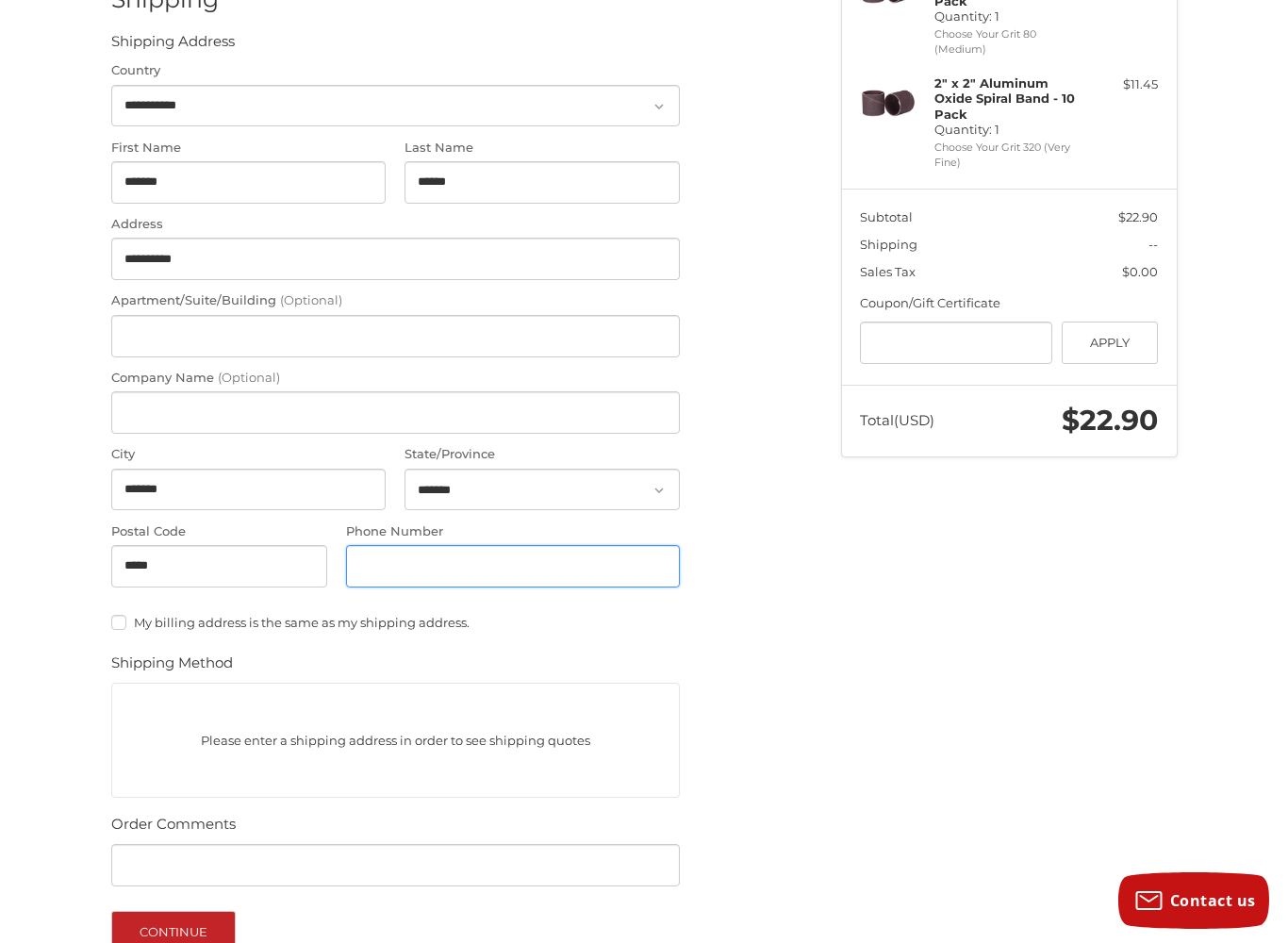 click on "Phone Number" at bounding box center [513, 566] 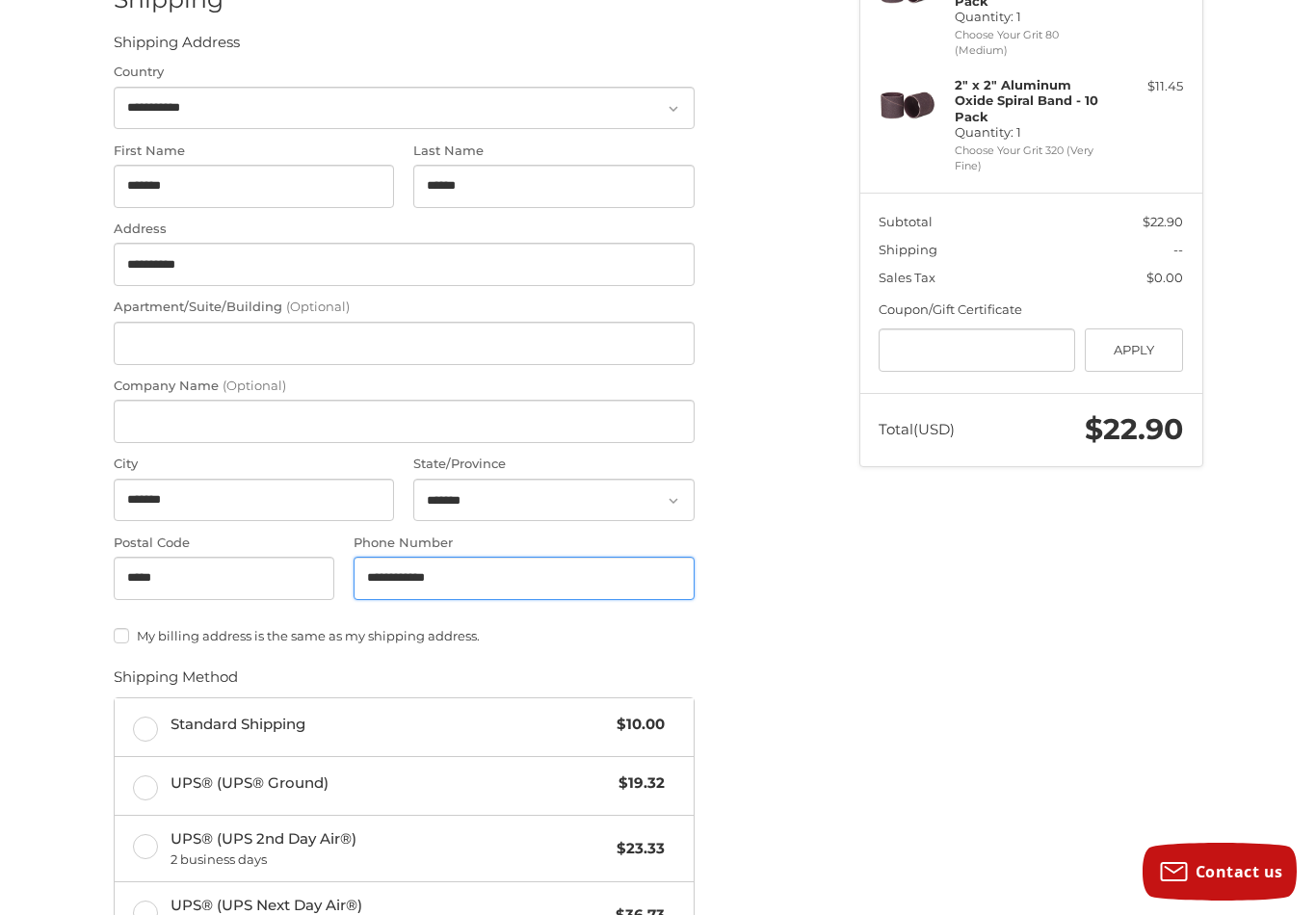 type on "**********" 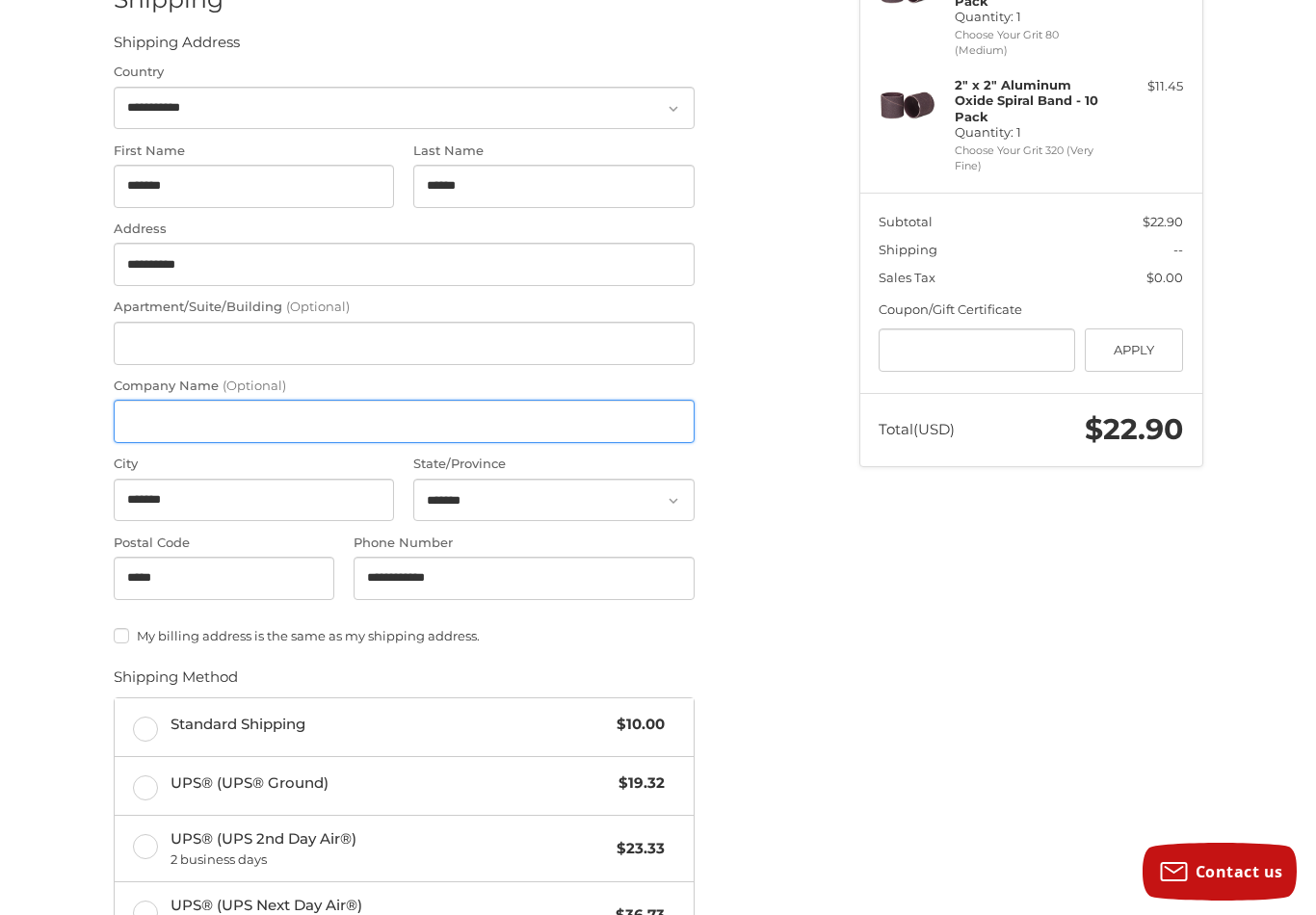 click on "Company Name   (Optional)" at bounding box center (404, 421) 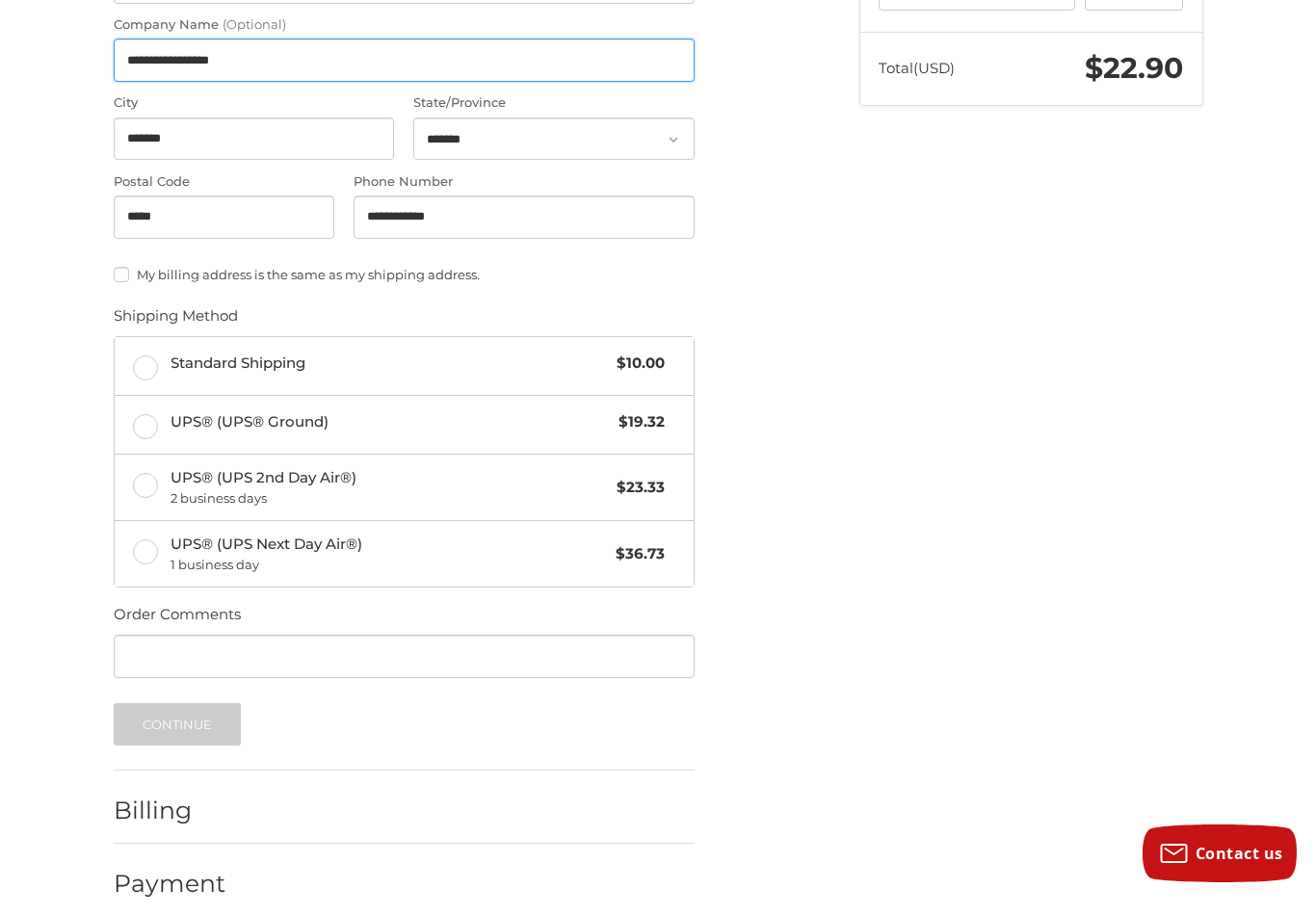 scroll, scrollTop: 716, scrollLeft: 0, axis: vertical 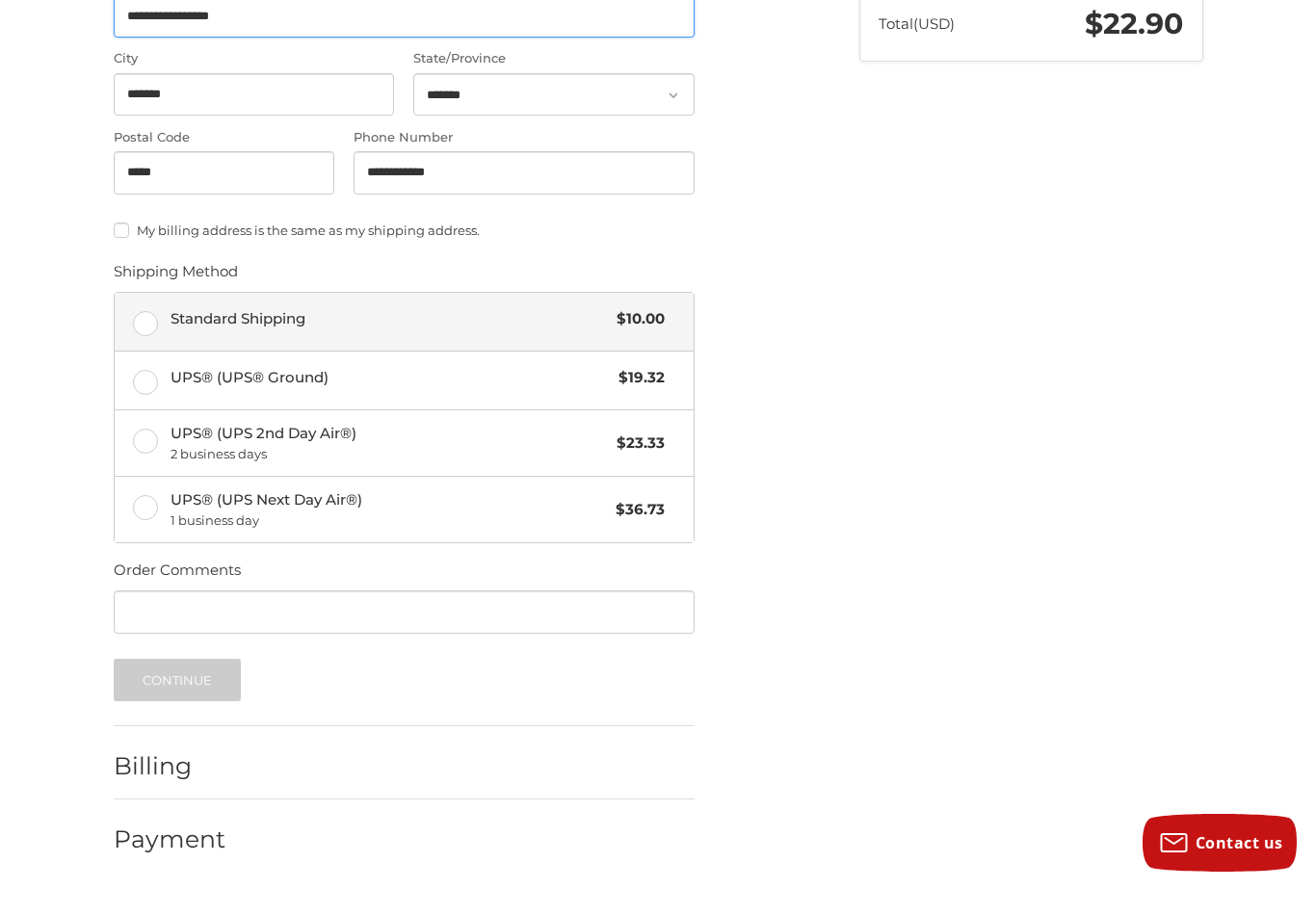 type on "**********" 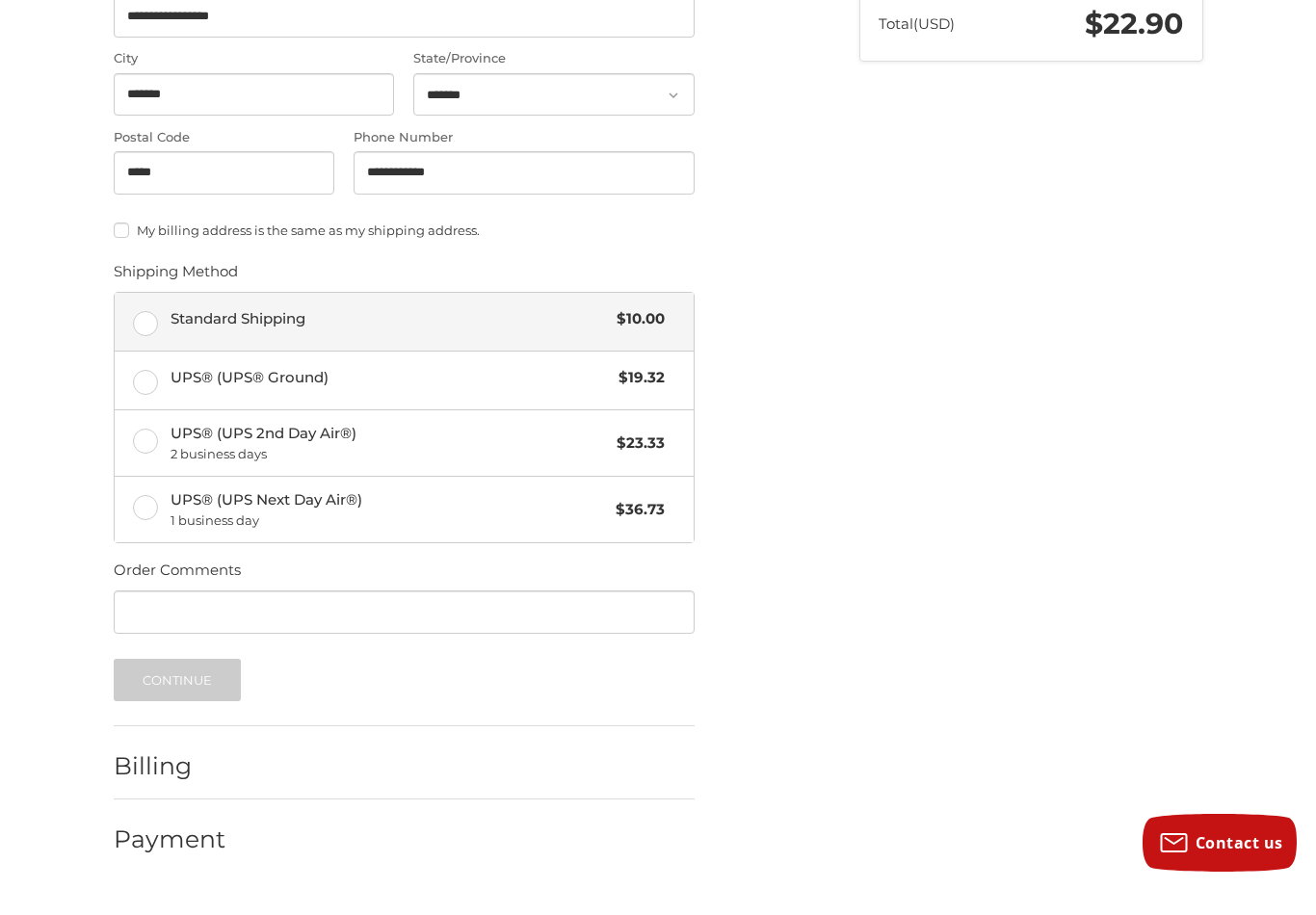 click on "Standard Shipping $10.00" at bounding box center (404, 351) 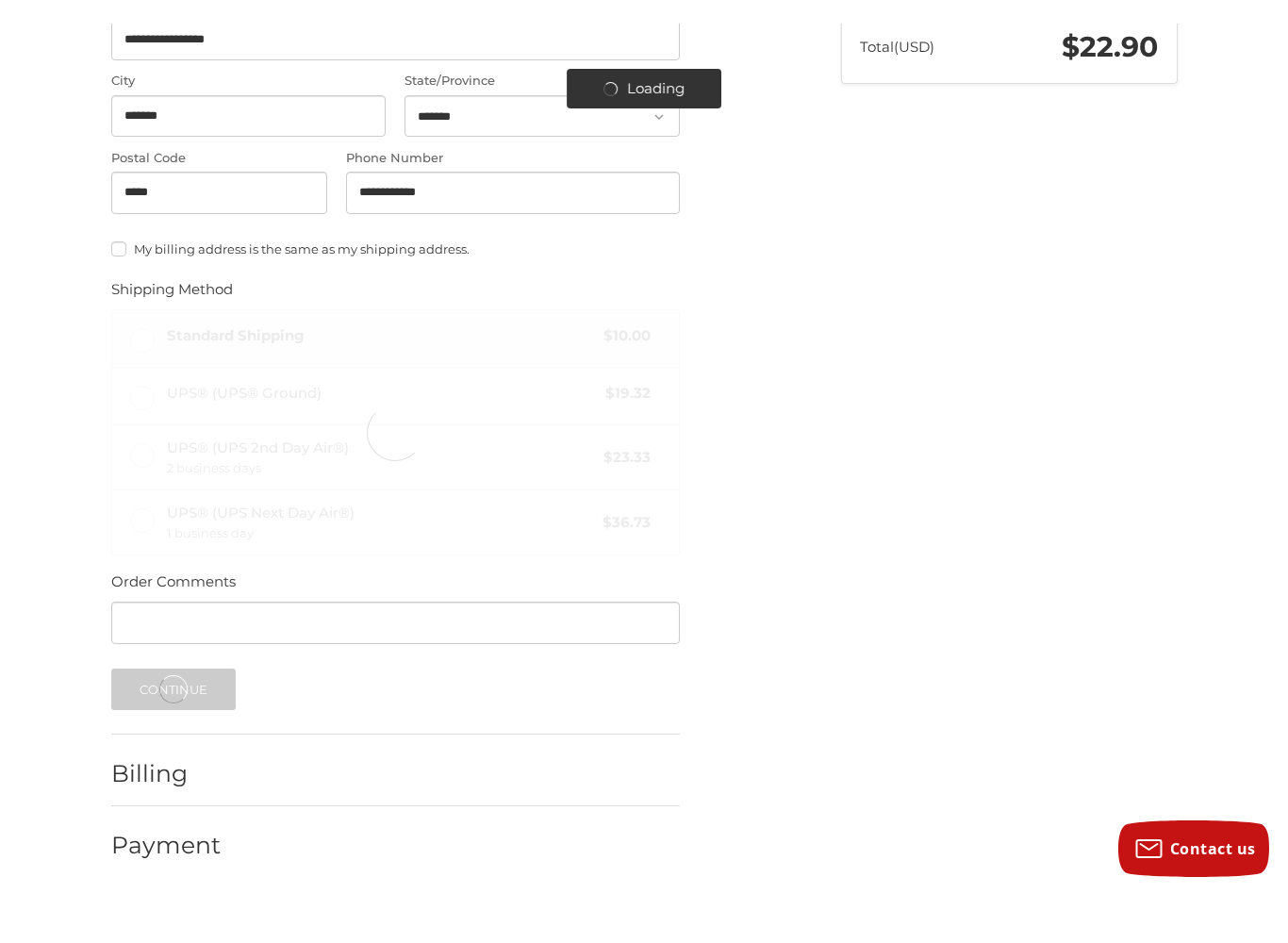 scroll, scrollTop: 653, scrollLeft: 0, axis: vertical 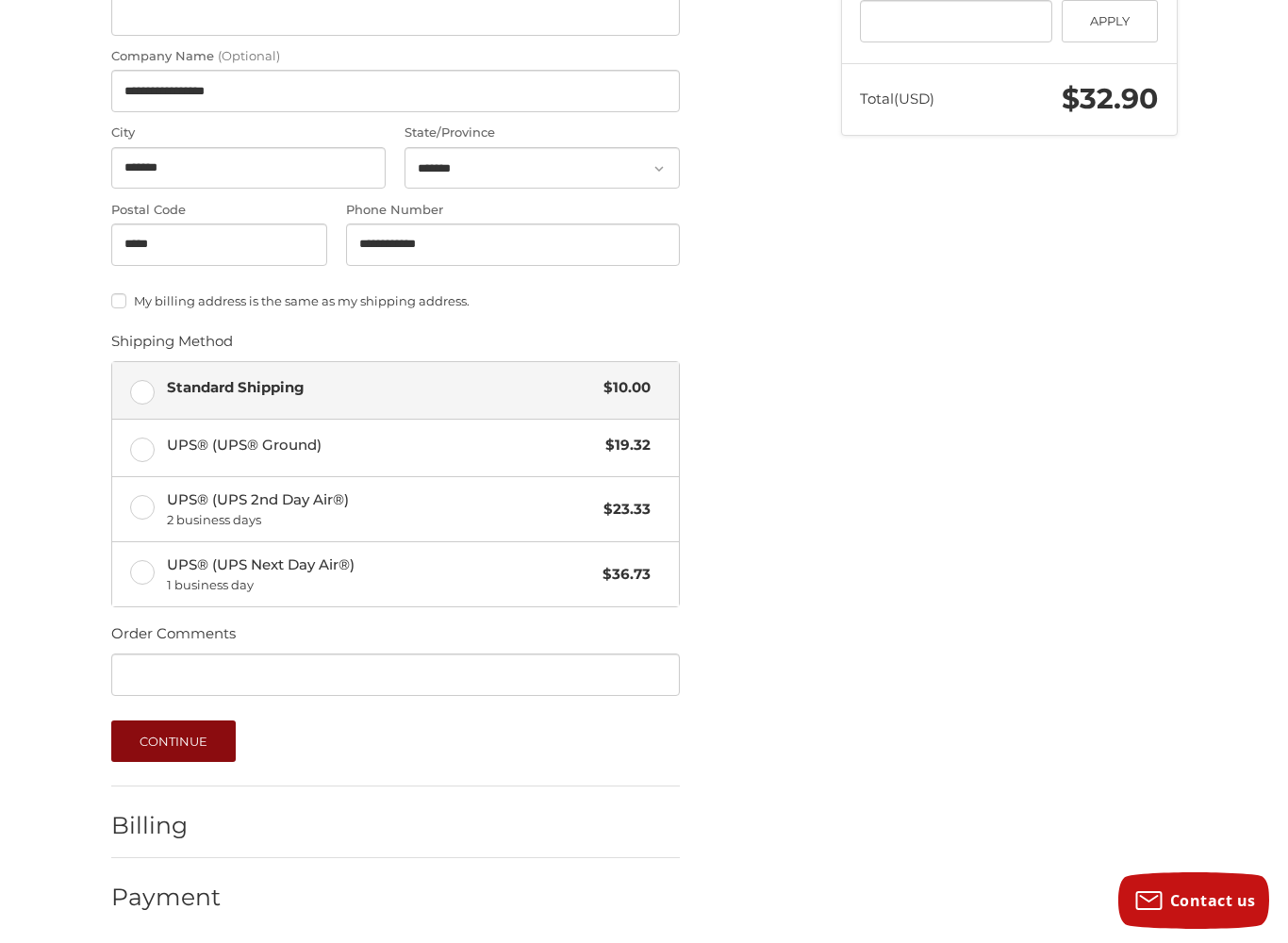 click on "Continue" at bounding box center (173, 741) 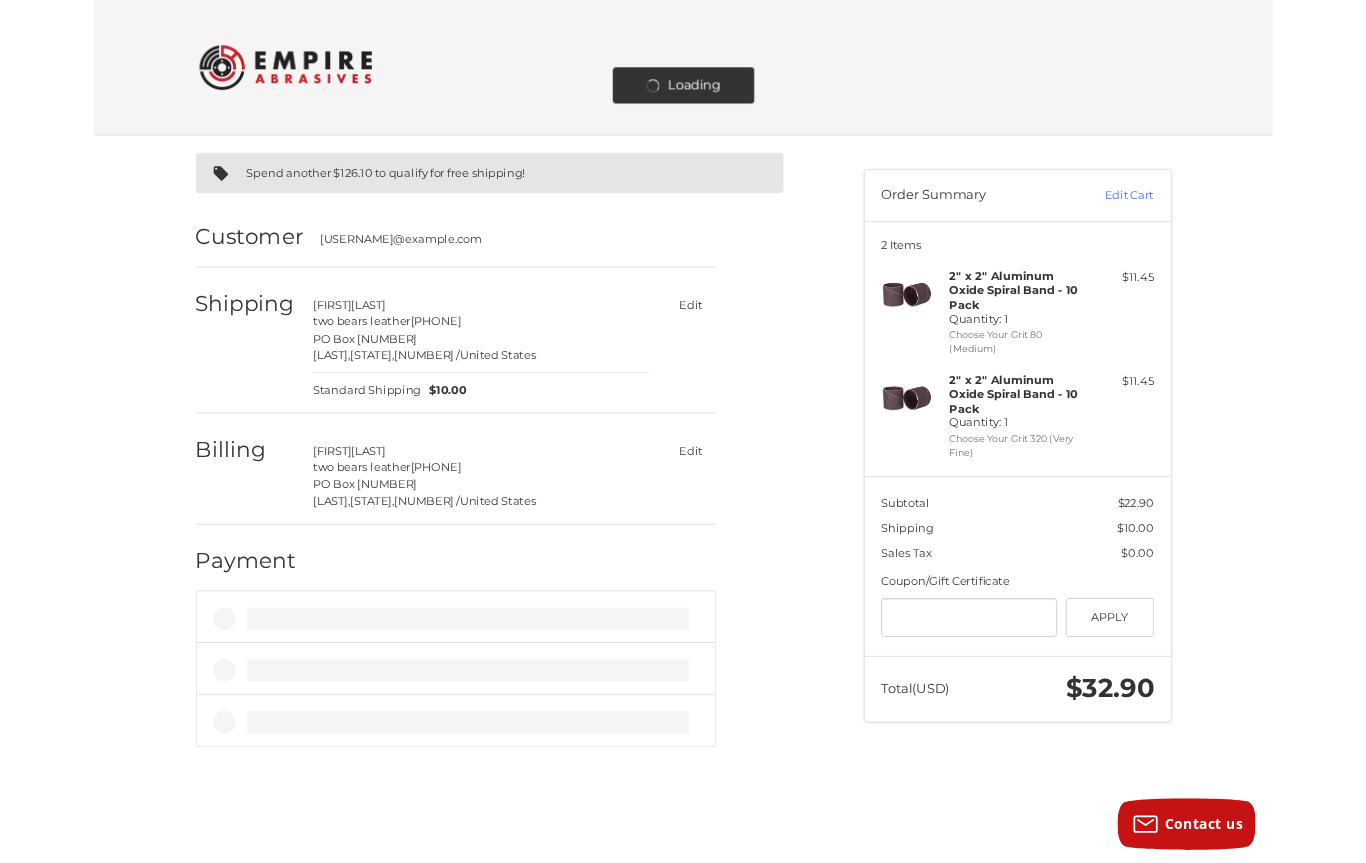 scroll, scrollTop: 0, scrollLeft: 0, axis: both 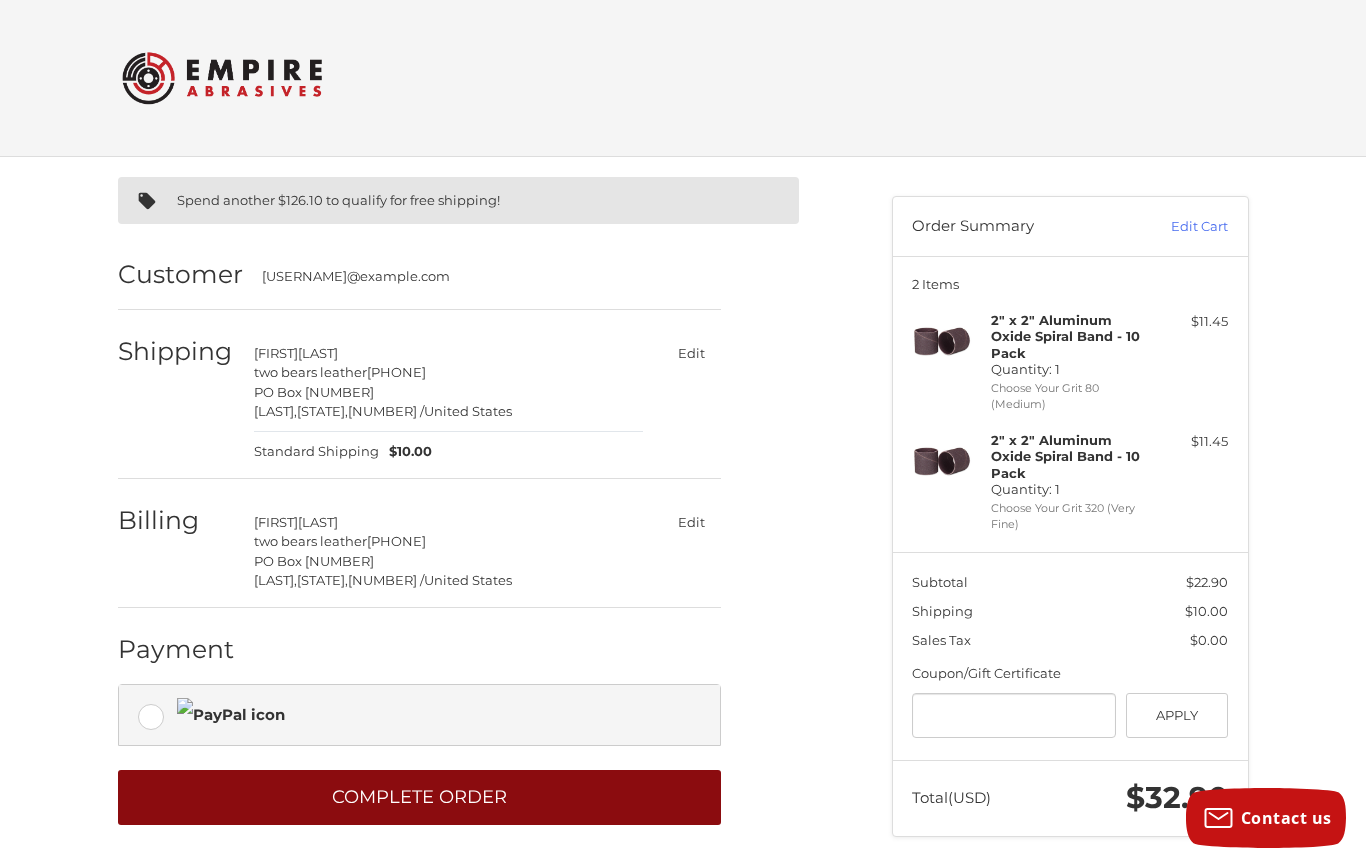 click on "Complete order" at bounding box center [419, 797] 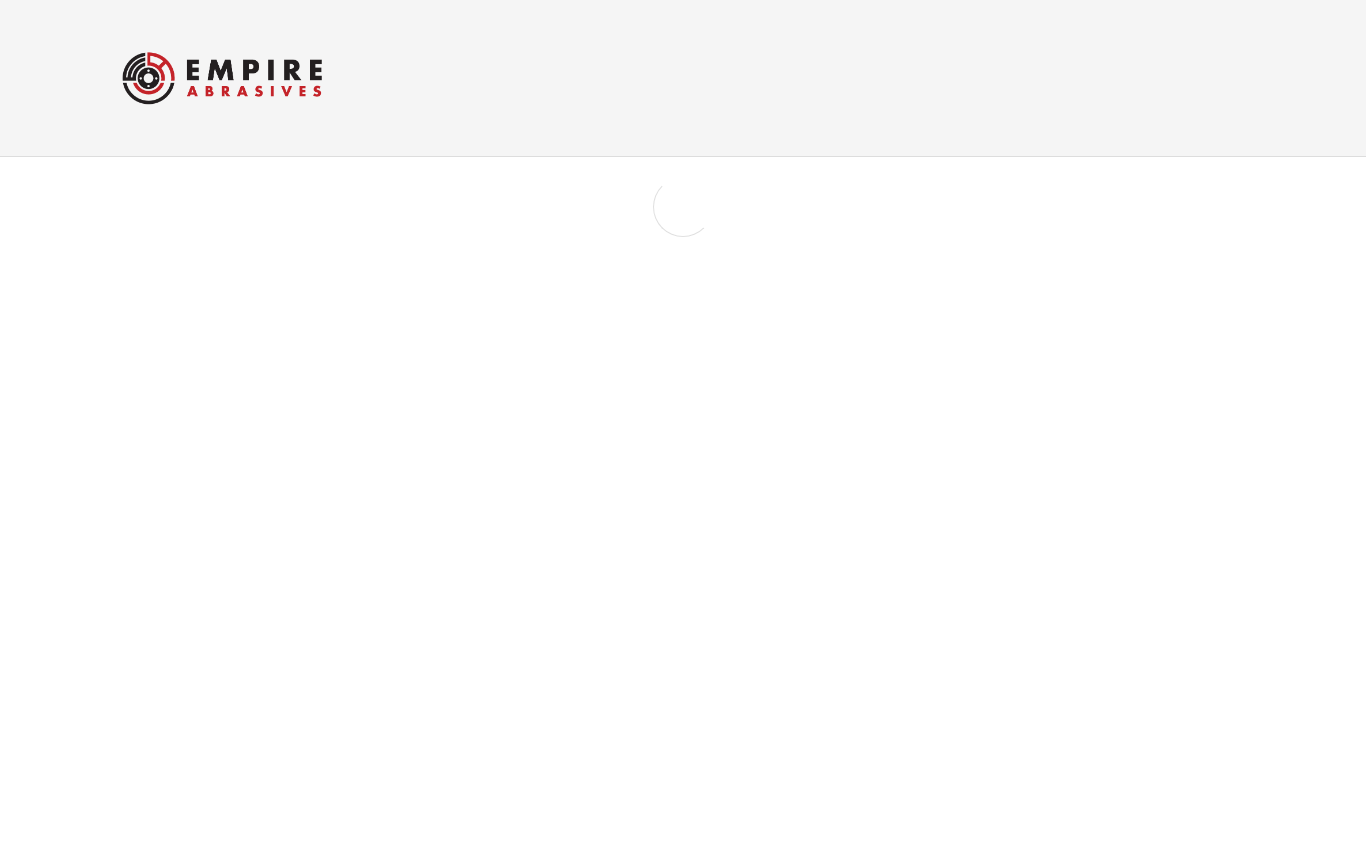 scroll, scrollTop: 0, scrollLeft: 0, axis: both 